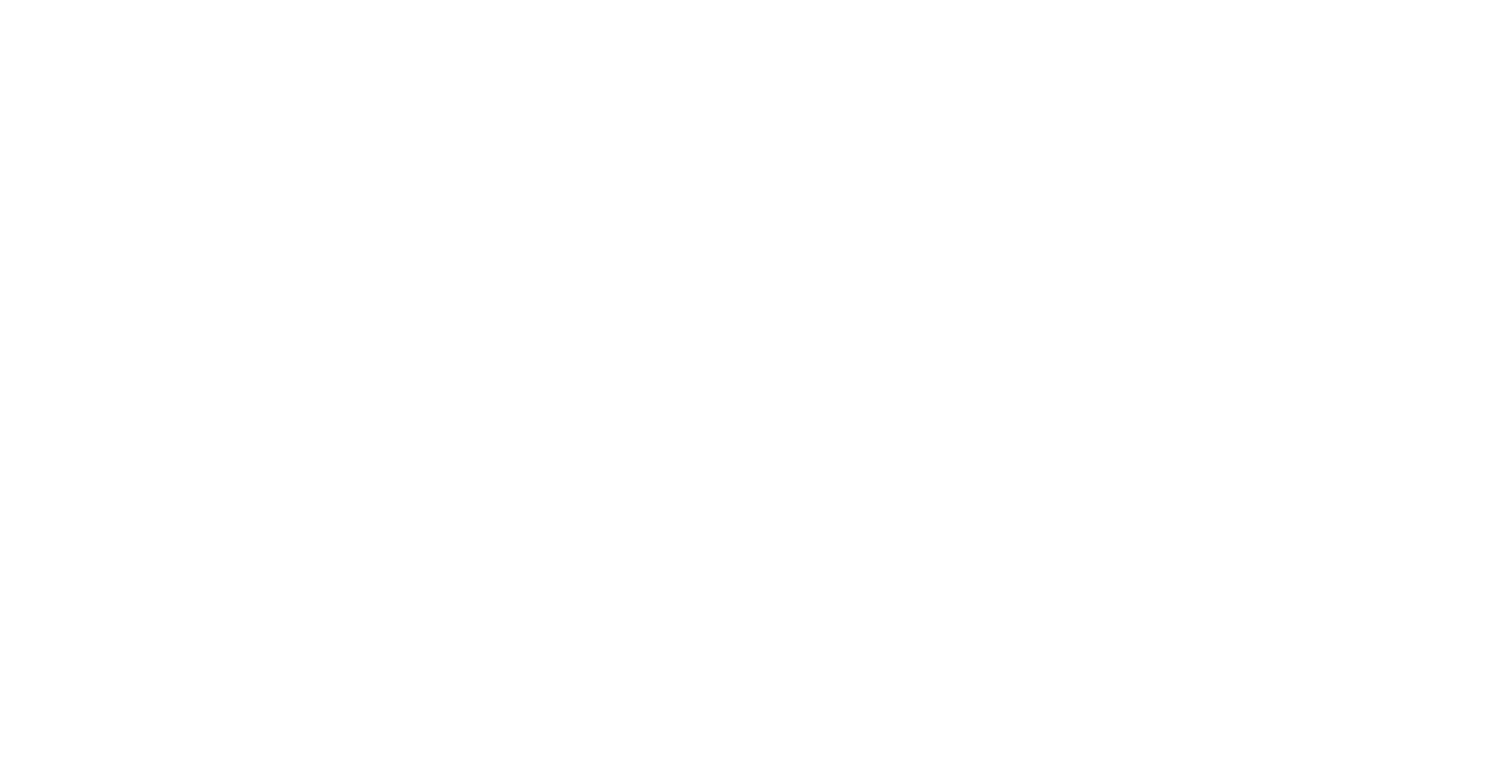 scroll, scrollTop: 0, scrollLeft: 0, axis: both 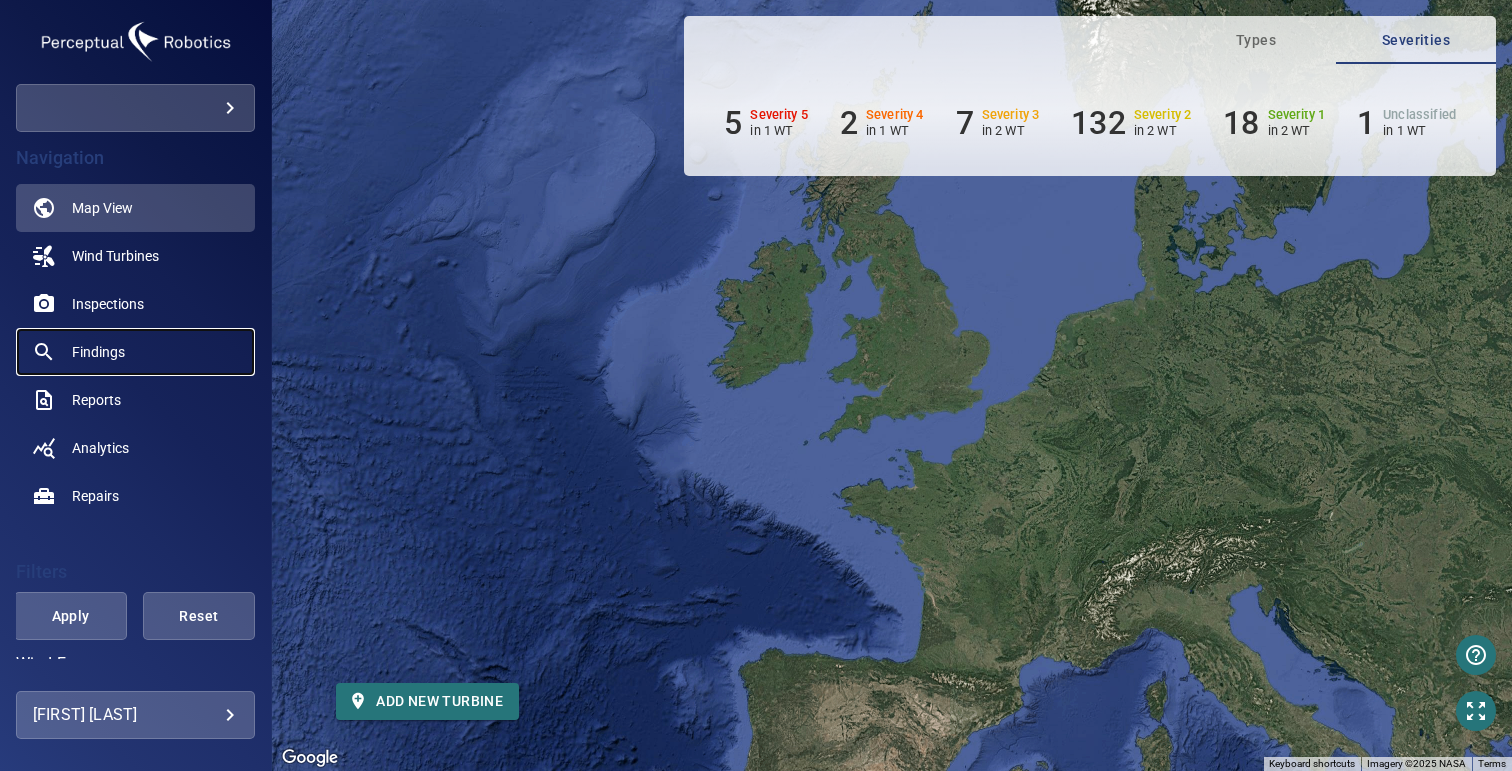 click on "Findings" at bounding box center [135, 352] 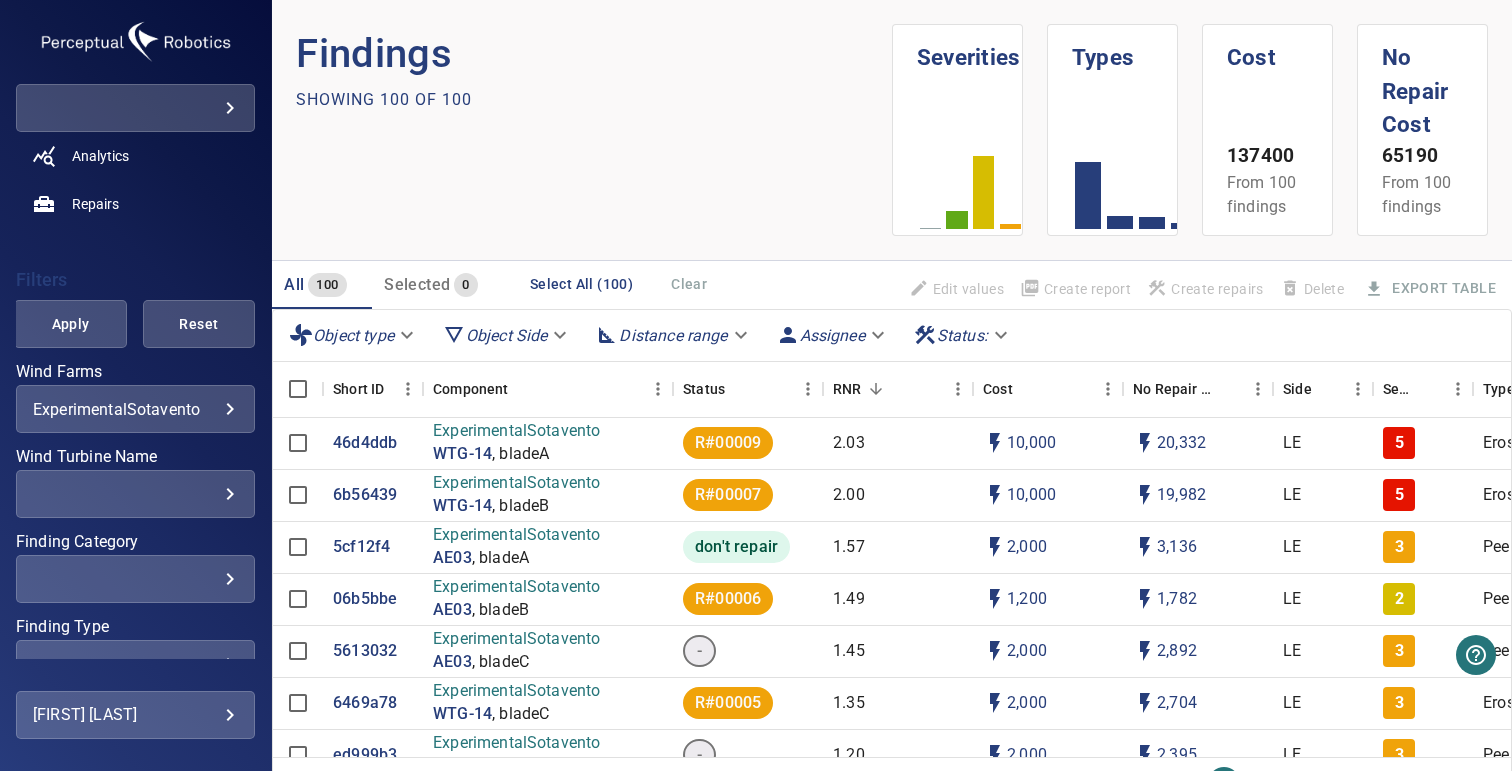 scroll, scrollTop: 402, scrollLeft: 0, axis: vertical 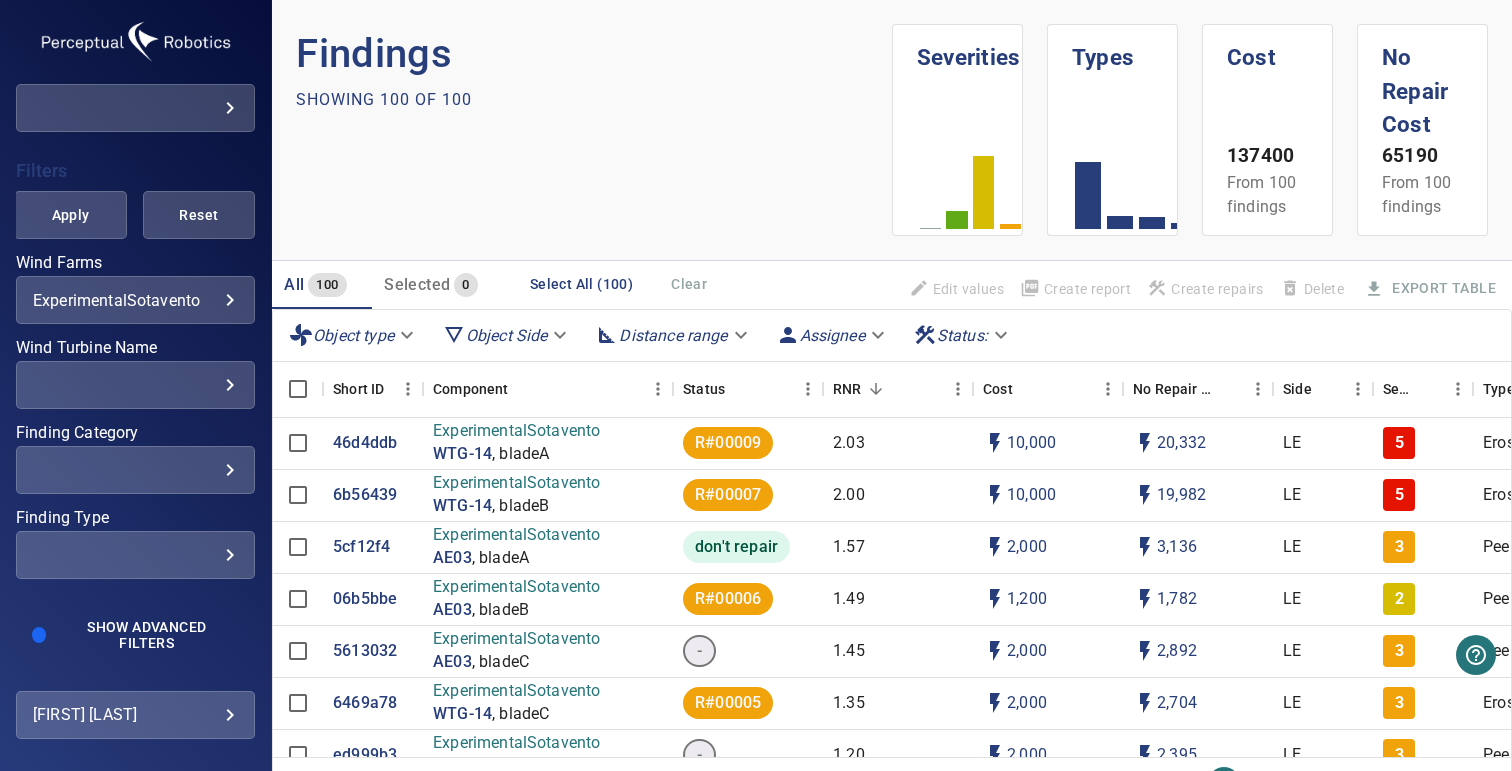 click on "​ ​" at bounding box center (135, 470) 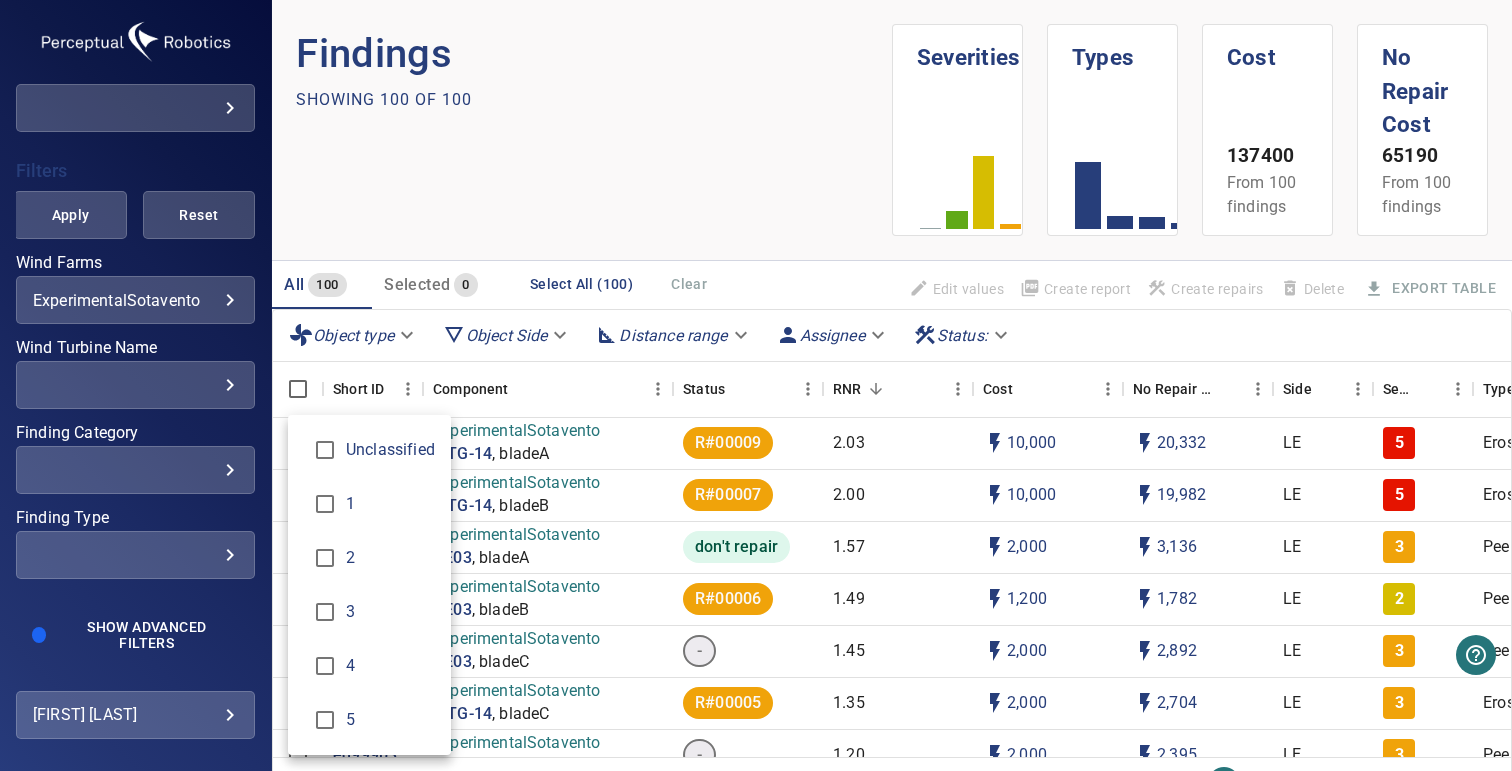 click on "3" at bounding box center (390, 612) 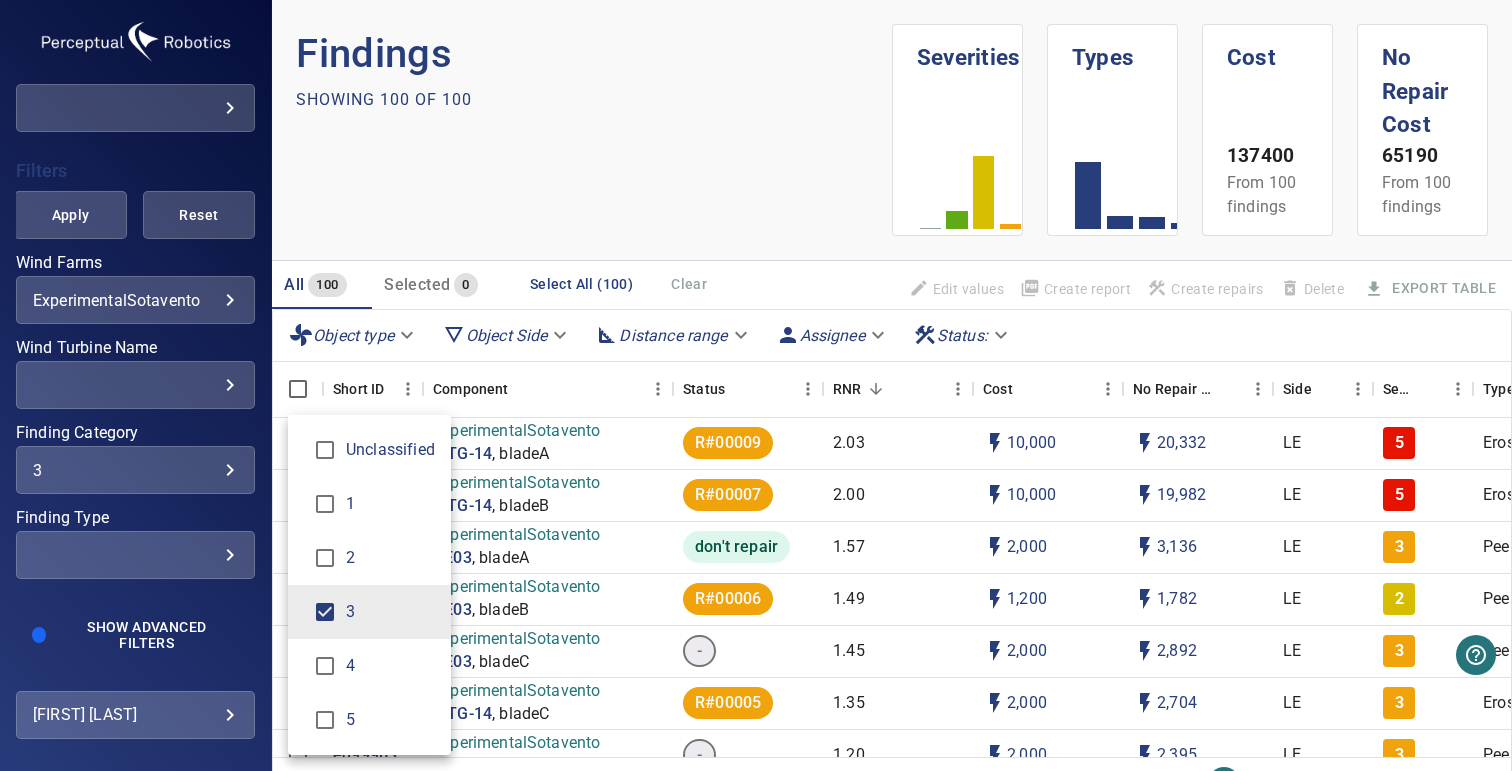 click at bounding box center [756, 385] 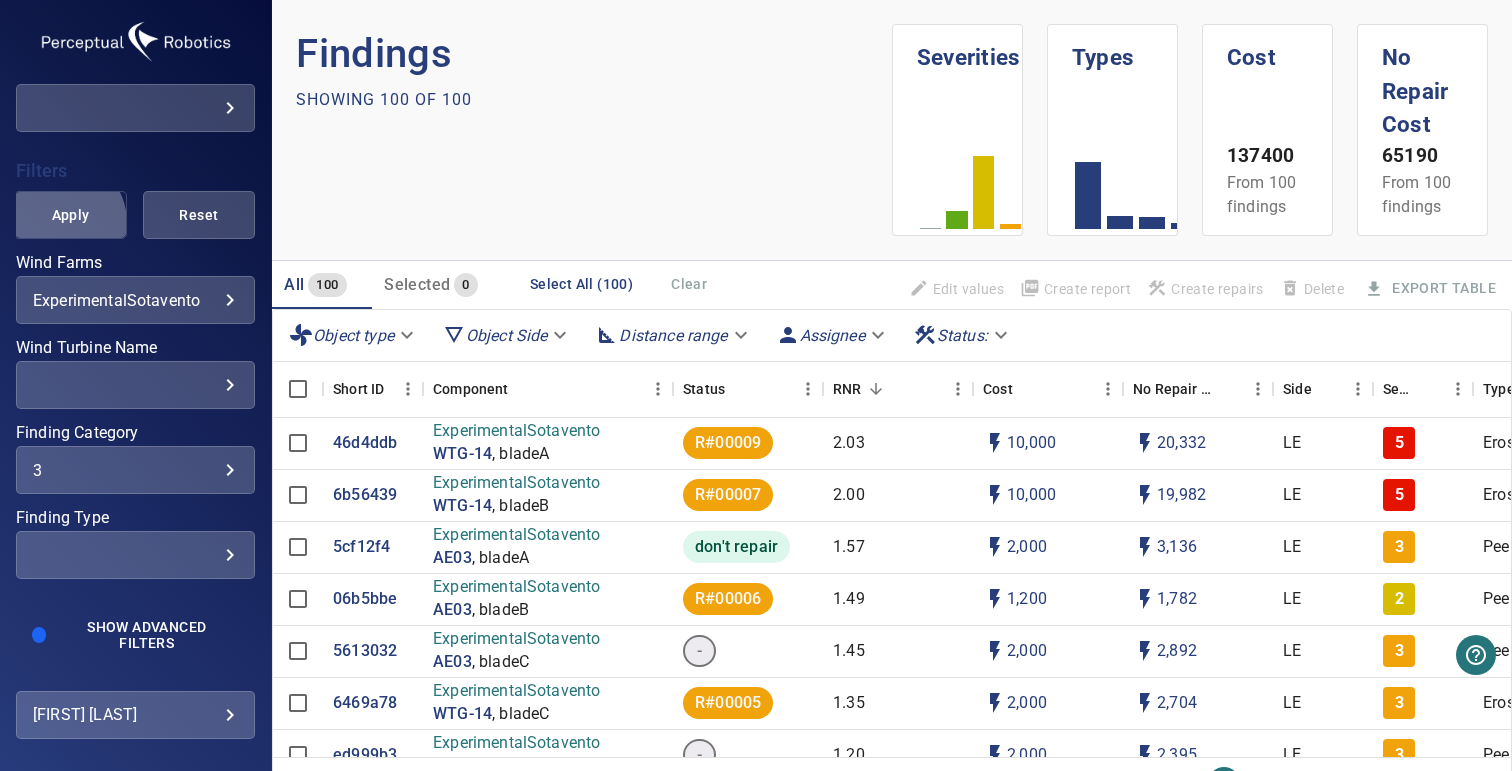 click on "Apply" at bounding box center [70, 215] 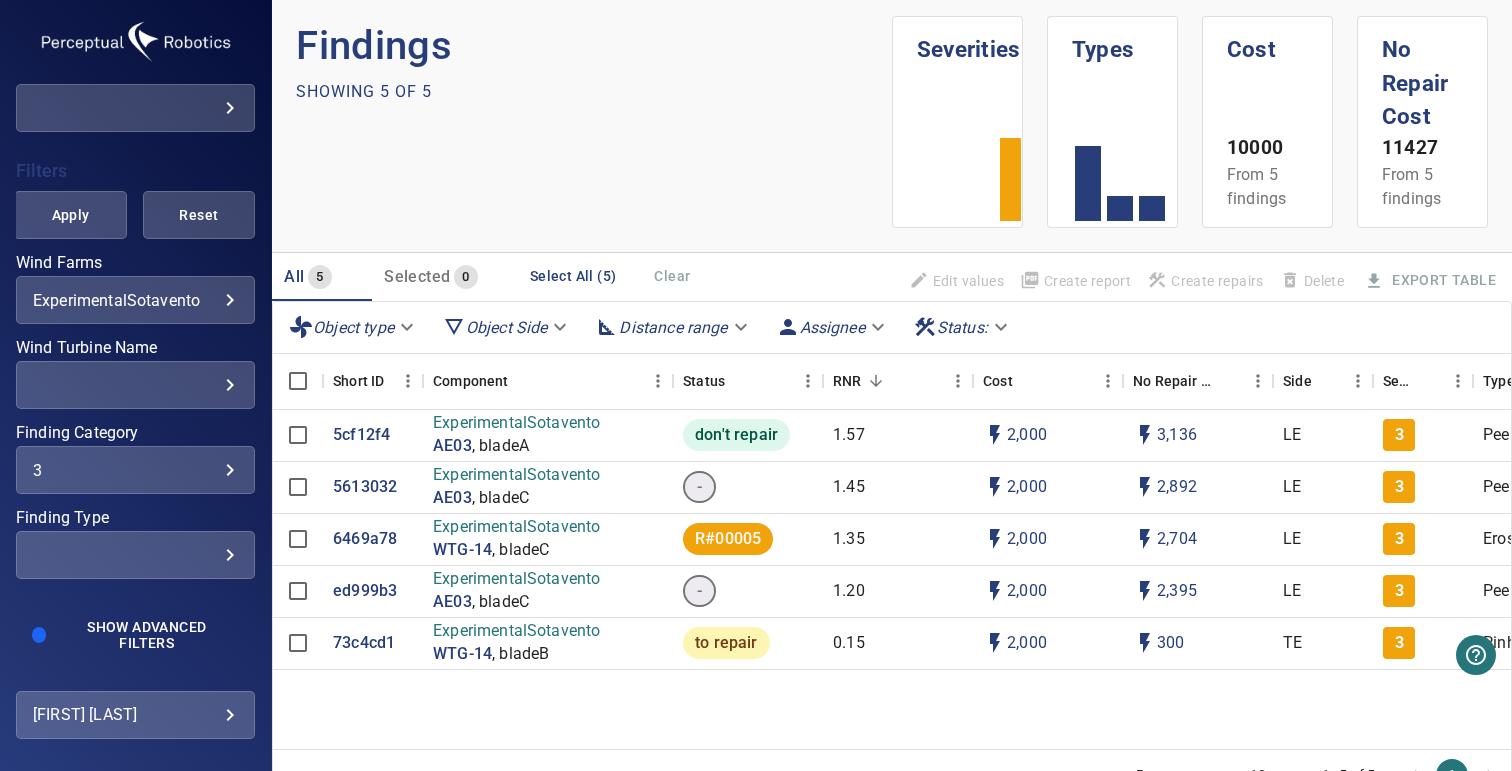 scroll, scrollTop: 0, scrollLeft: 0, axis: both 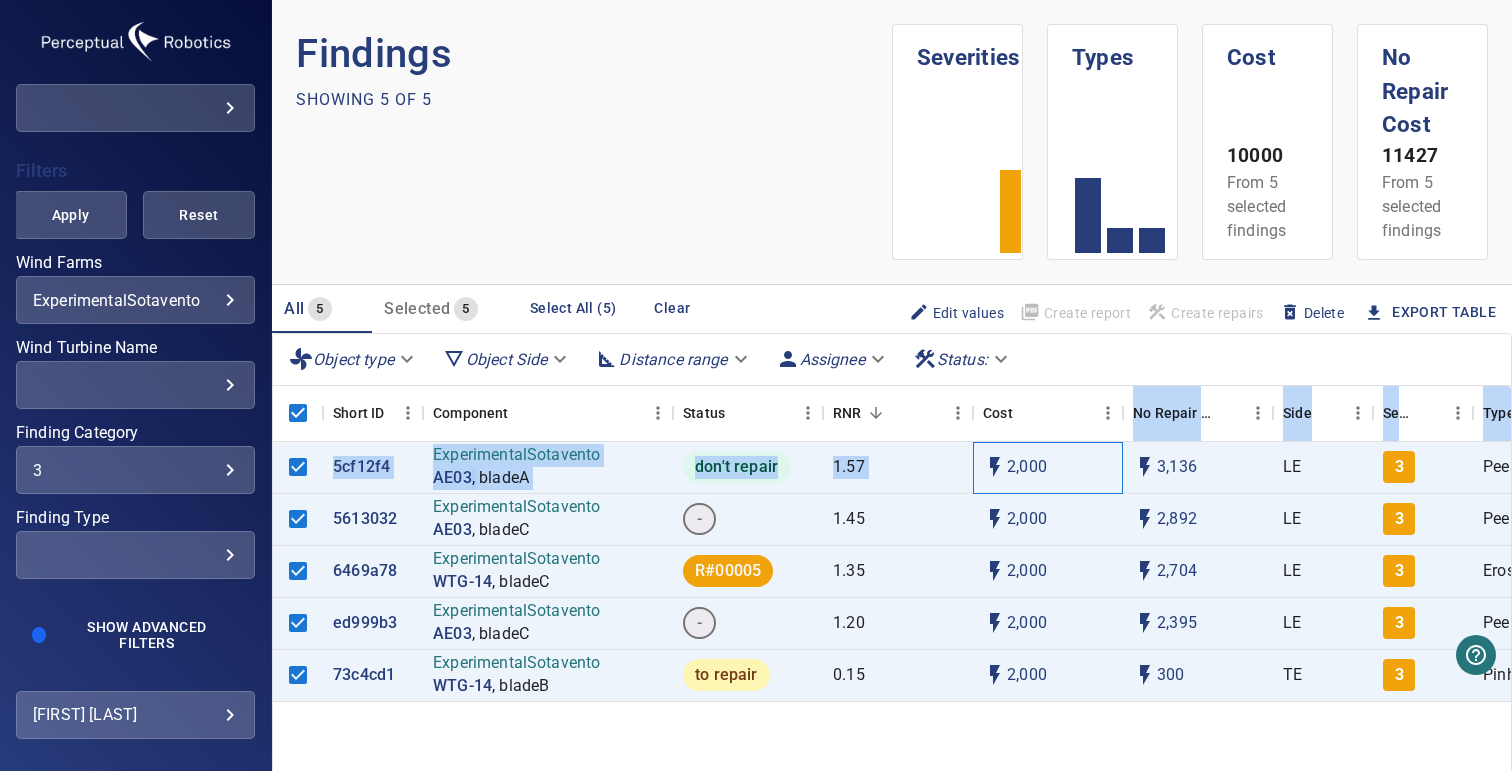 drag, startPoint x: 1009, startPoint y: 468, endPoint x: 1118, endPoint y: 405, distance: 125.89678 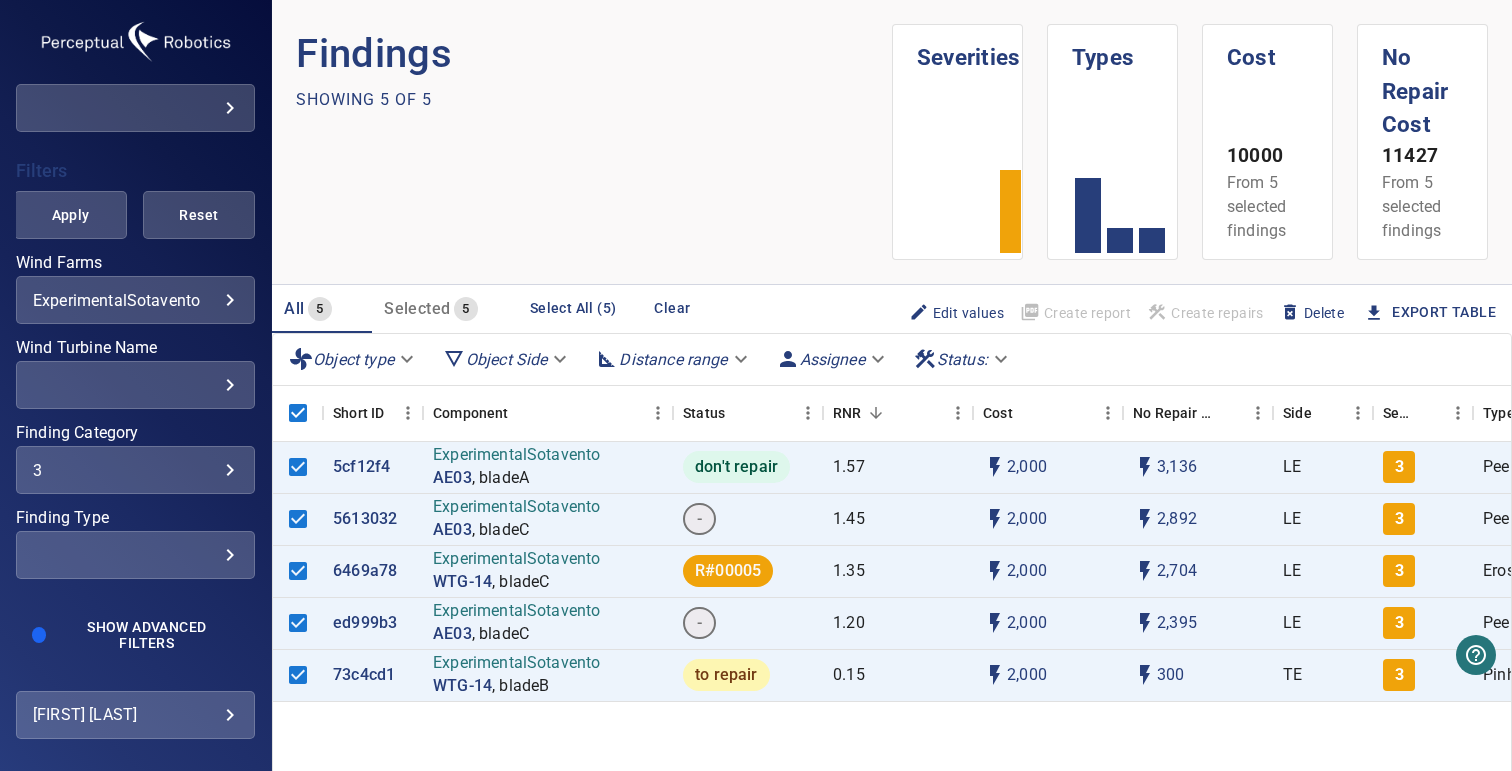 click on "Object type Object Side Distance range Assignee Status :" at bounding box center [892, 360] 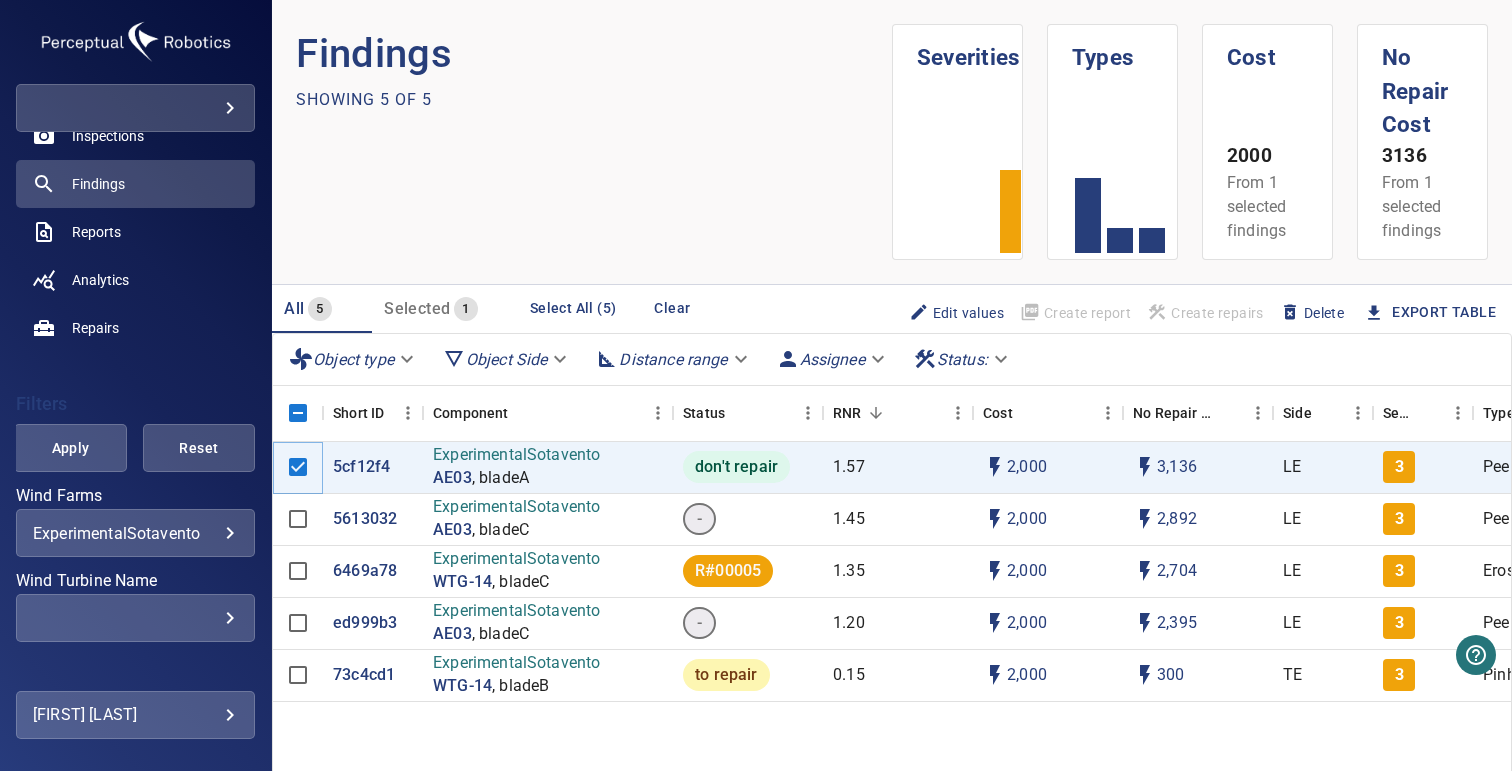 scroll, scrollTop: 166, scrollLeft: 0, axis: vertical 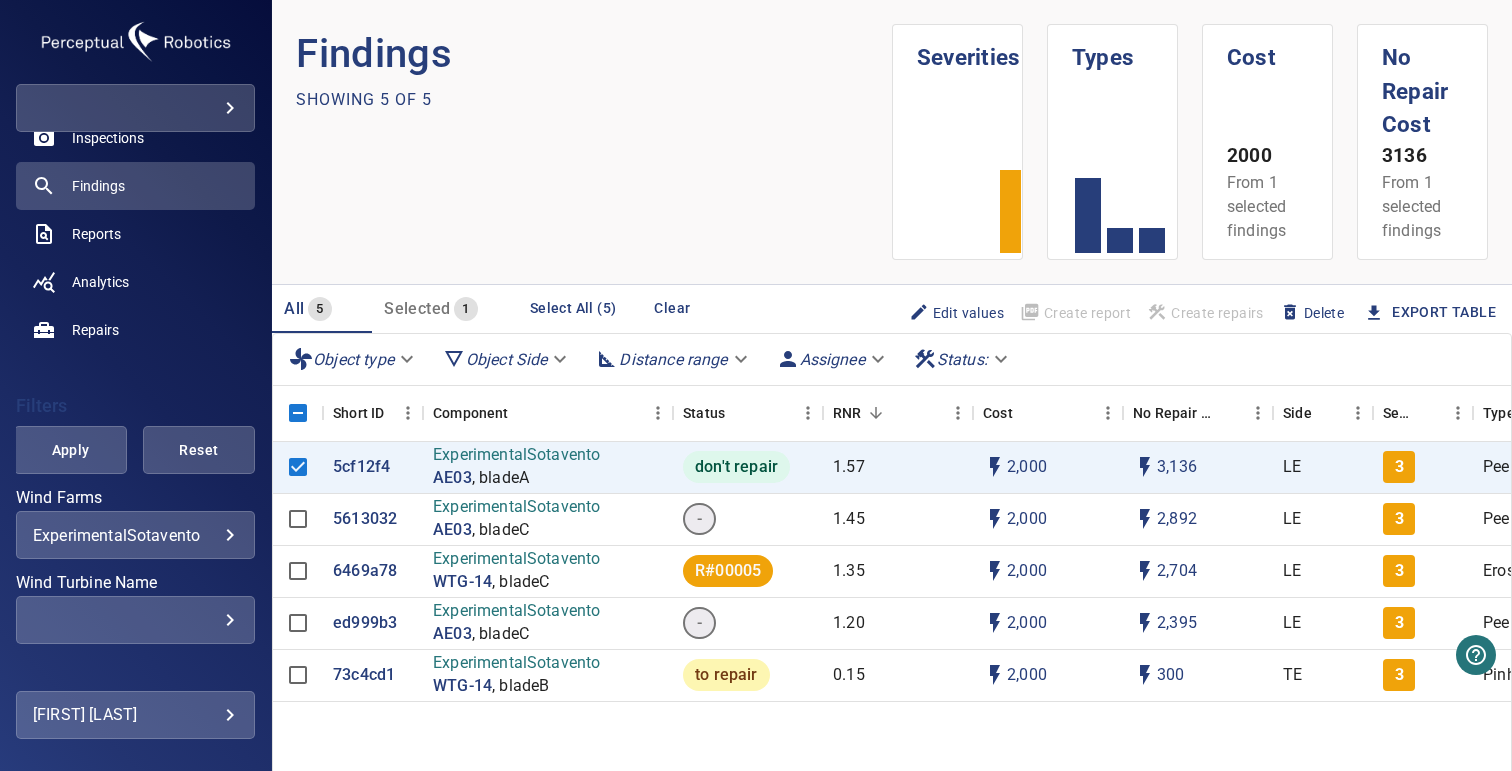 click on "ExperimentalSotavento AE03 , bladeA don't repair 1.57 2,000 3,136 LE 3 Peeling 89% 21m 9 May 2024 5613032 ExperimentalSotavento AE03 , bladeC - 1.45 2,000 2,892 LE 3 Peeling 76% 18m 9 May 2024 6469a78 ExperimentalSotavento WTG-14 , bladeC R#00005 1.35 2,000 2,704 LE 3 Erosion" at bounding box center [756, 385] 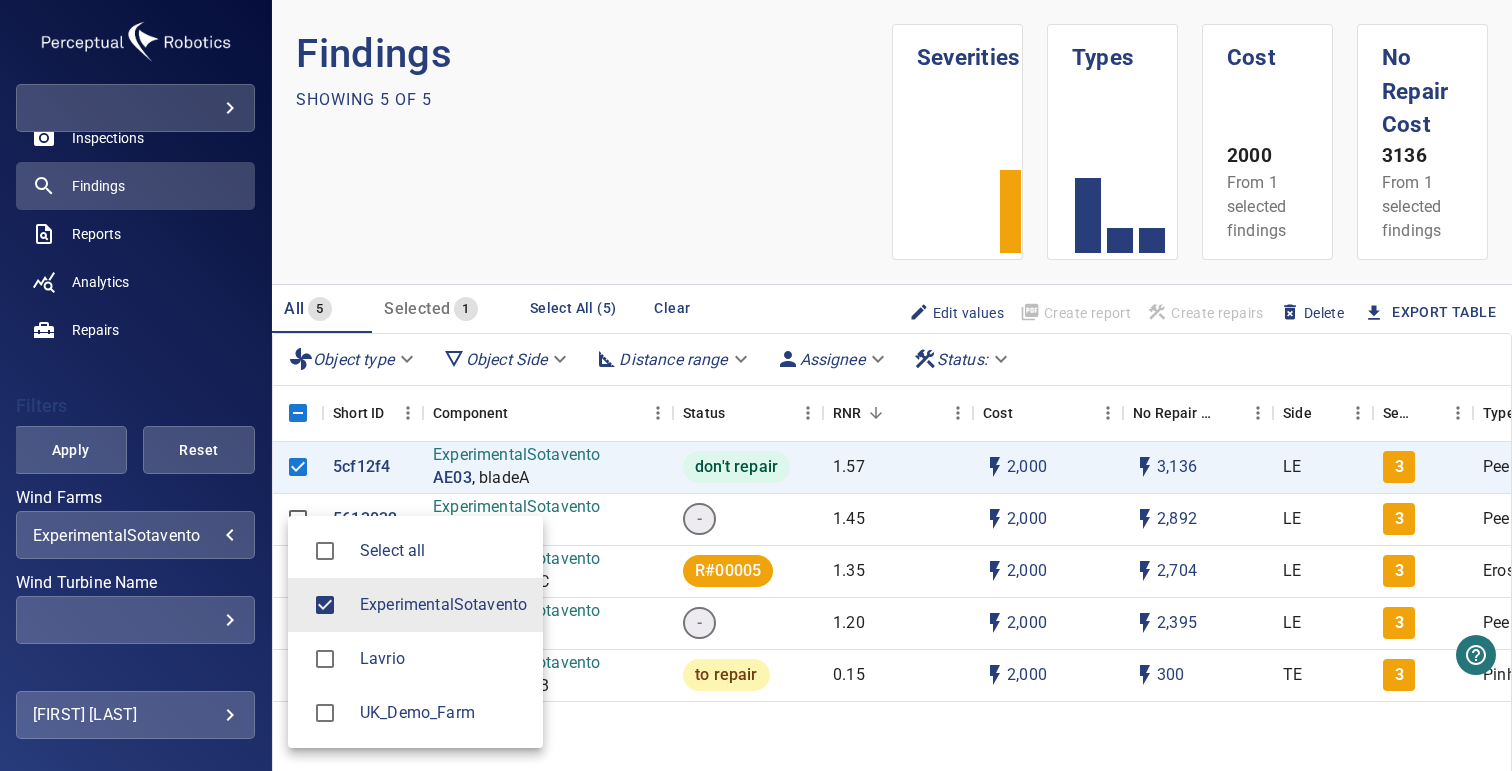 click on "Lavrio" at bounding box center (443, 659) 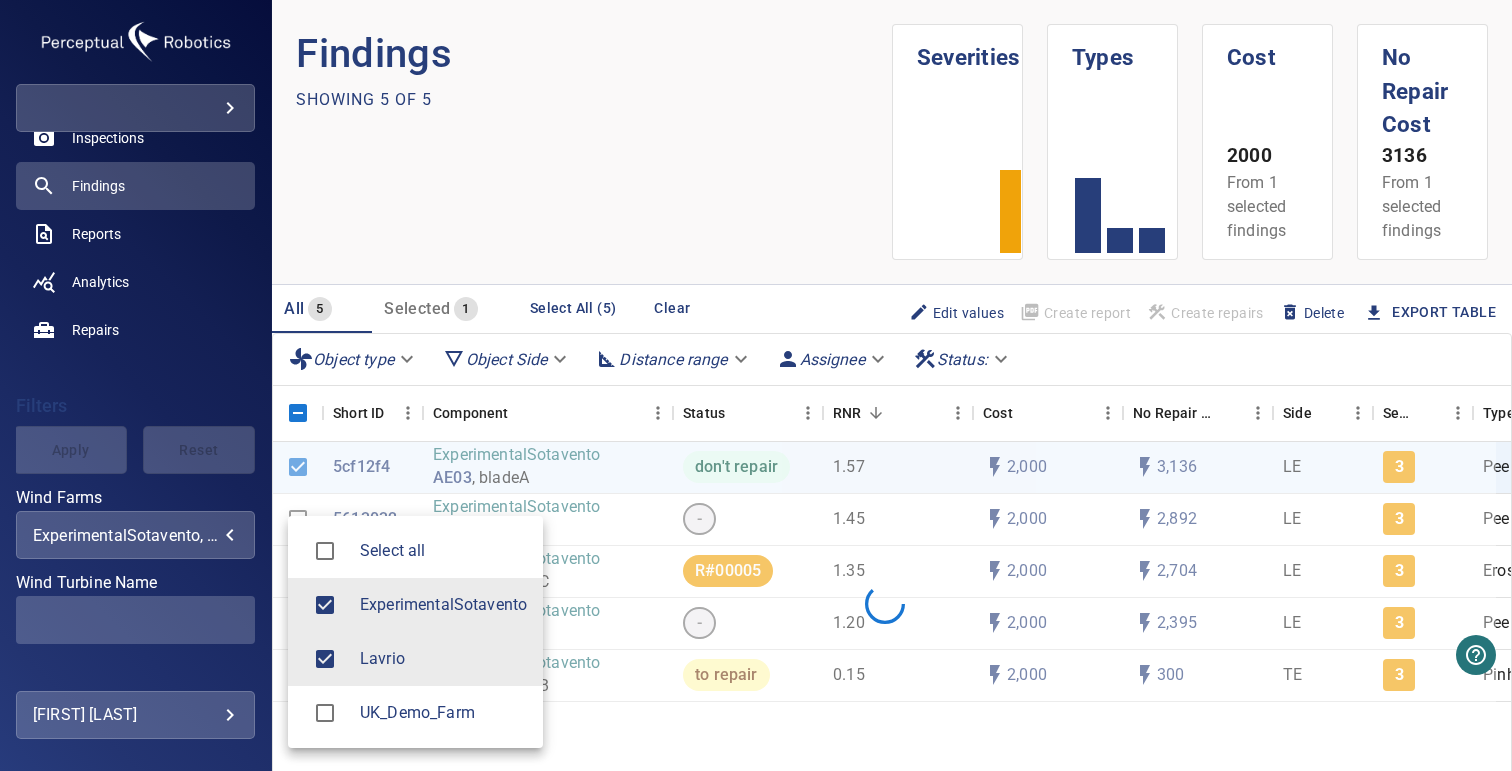 click on "ExperimentalSotavento" at bounding box center [415, 605] 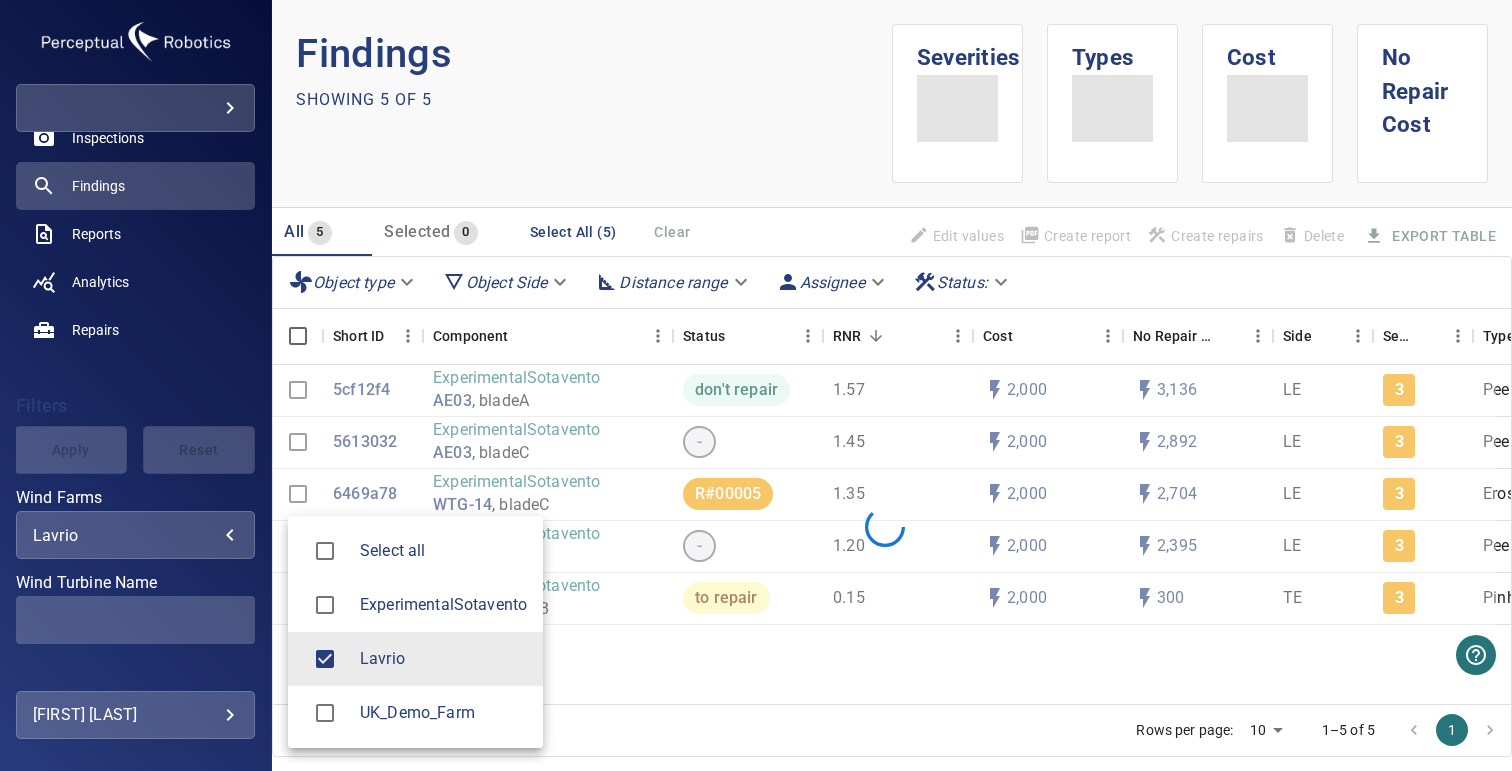 click at bounding box center (756, 385) 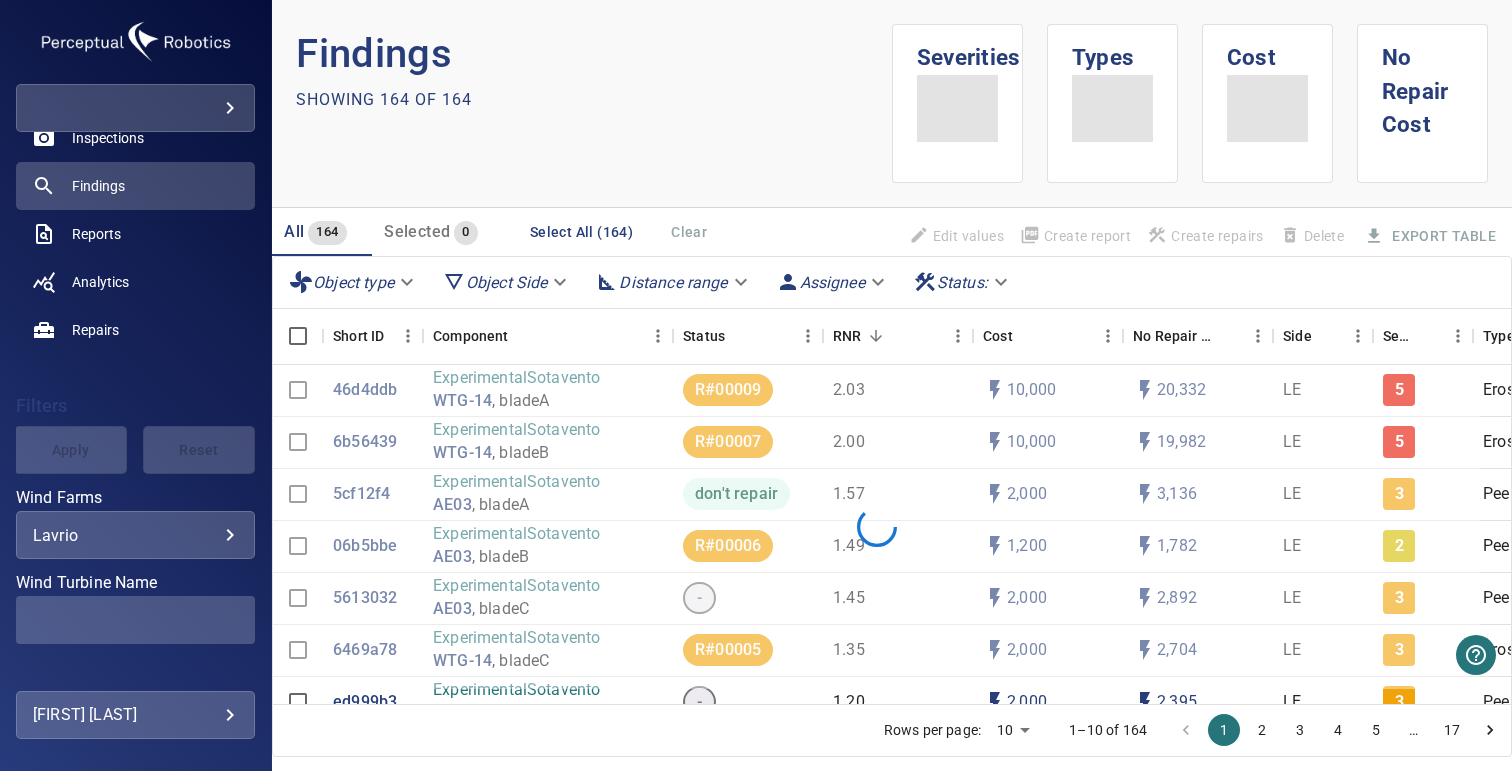 scroll, scrollTop: 0, scrollLeft: 0, axis: both 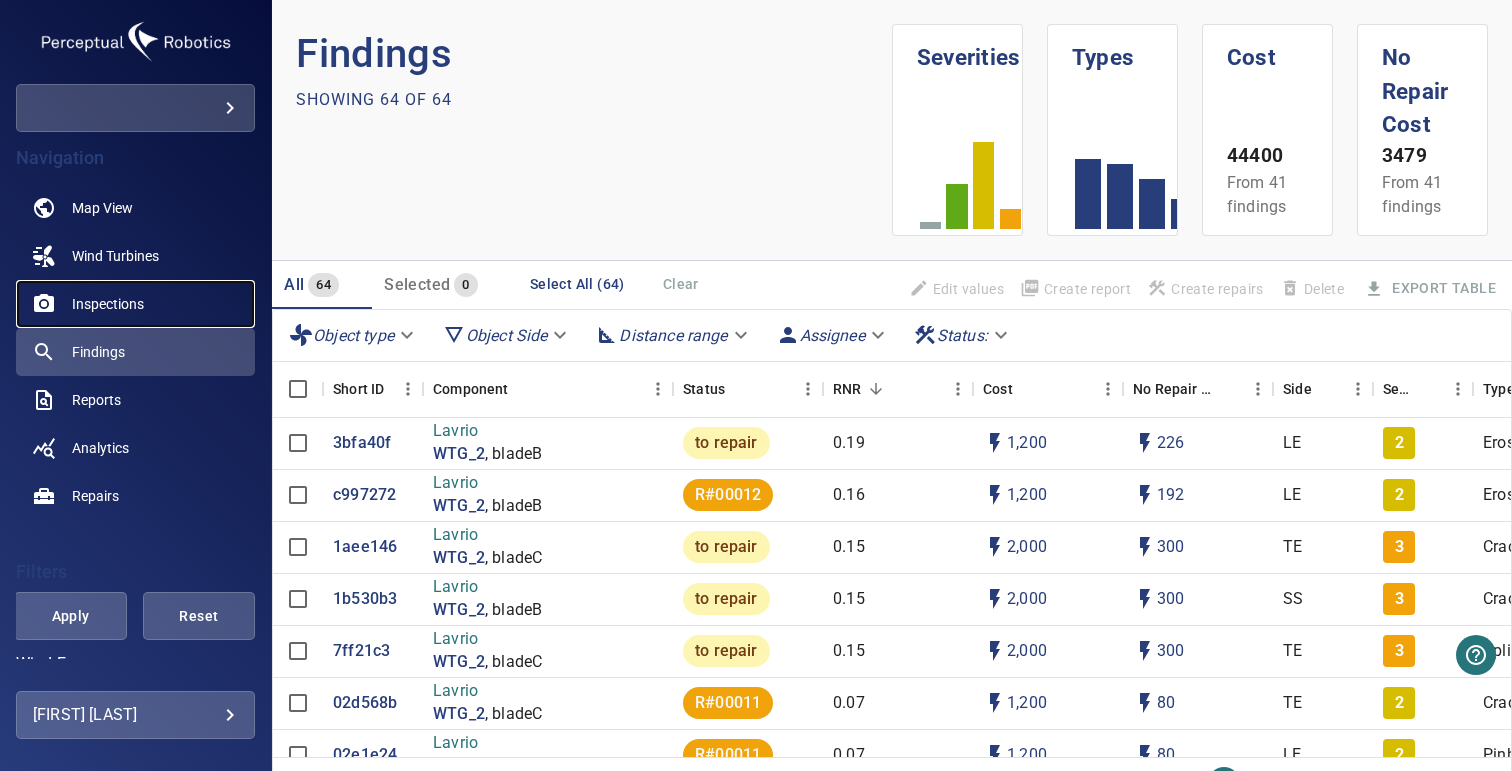 click on "Inspections" at bounding box center [108, 304] 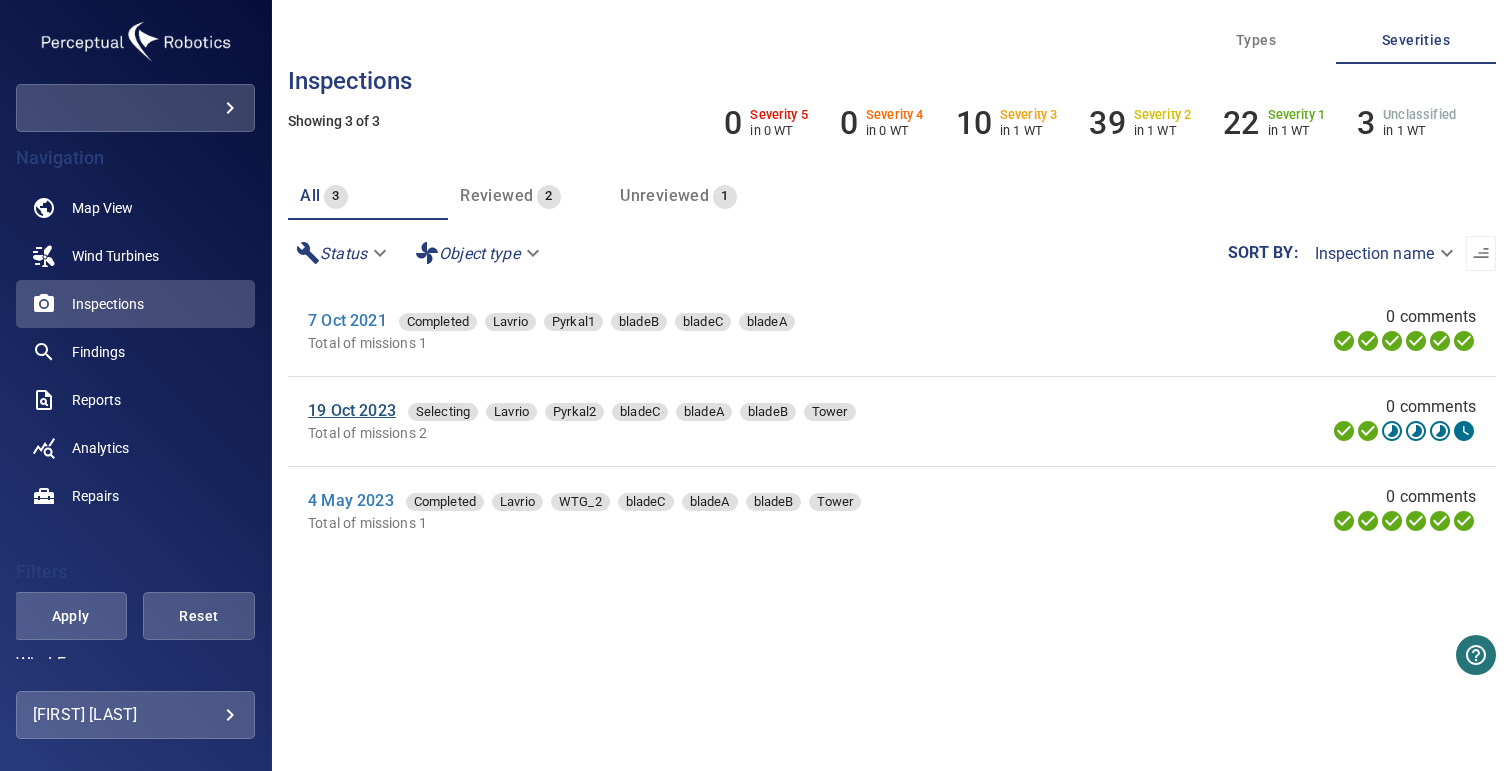 click on "19 Oct 2023" at bounding box center (352, 410) 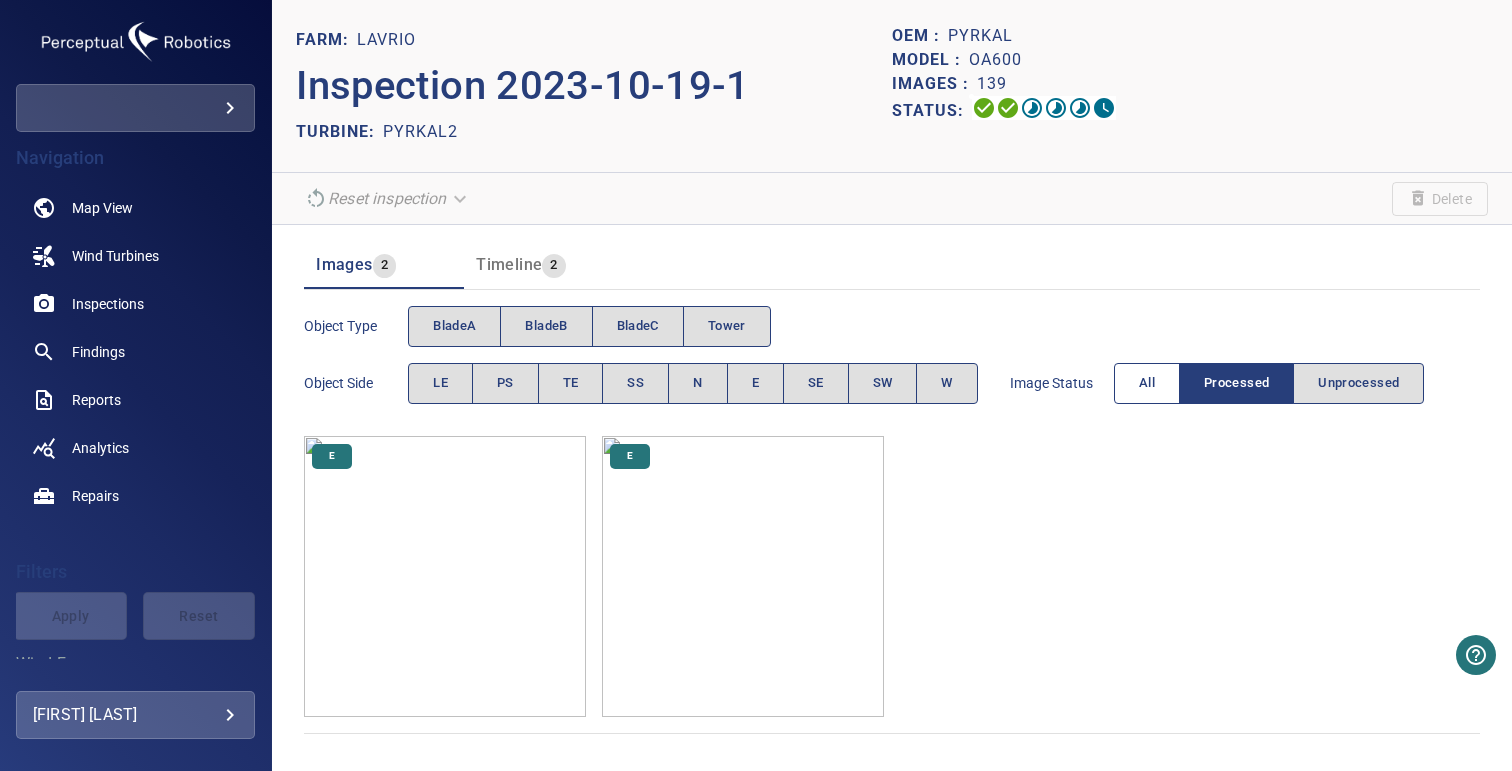 click on "All" at bounding box center [1147, 383] 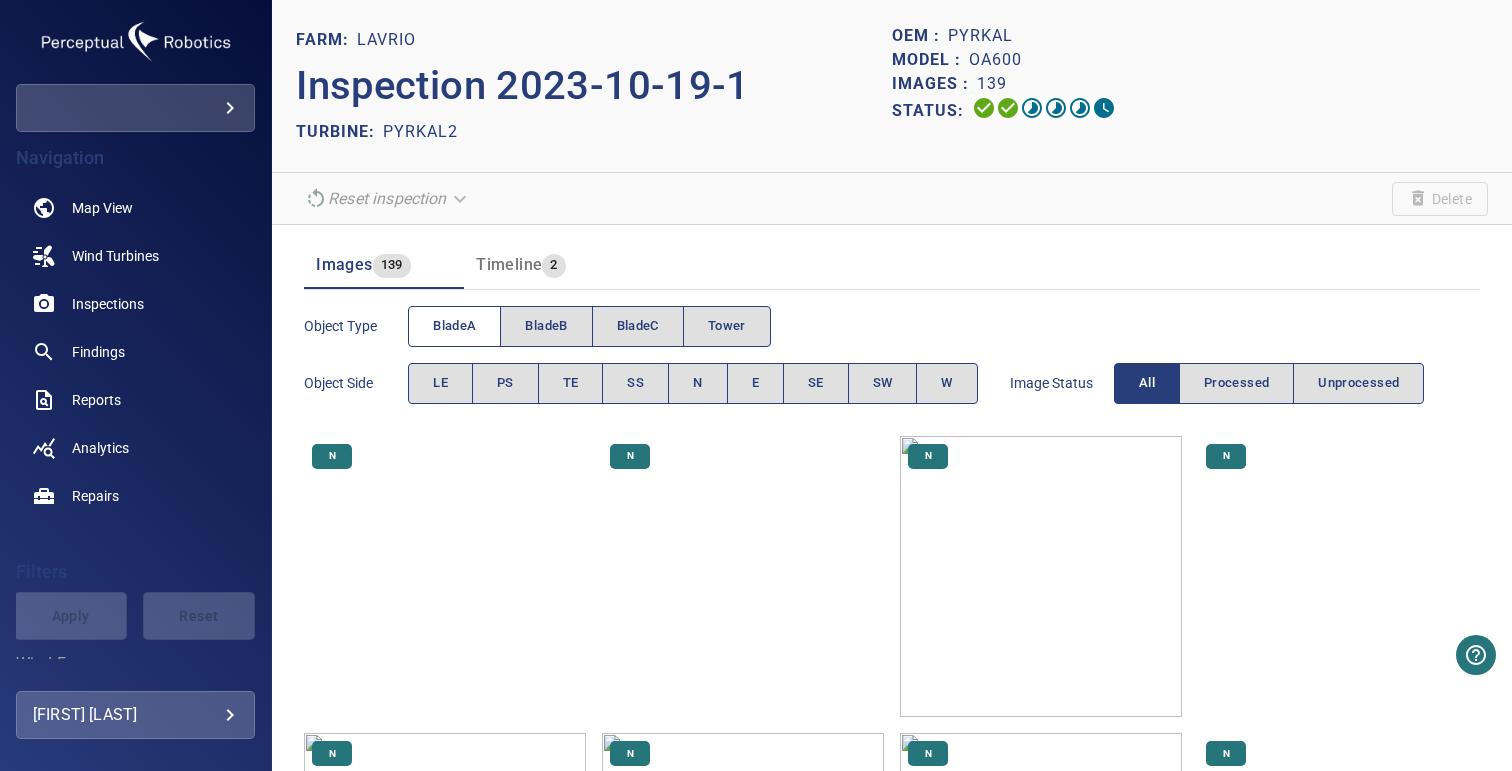click on "bladeA" at bounding box center (454, 326) 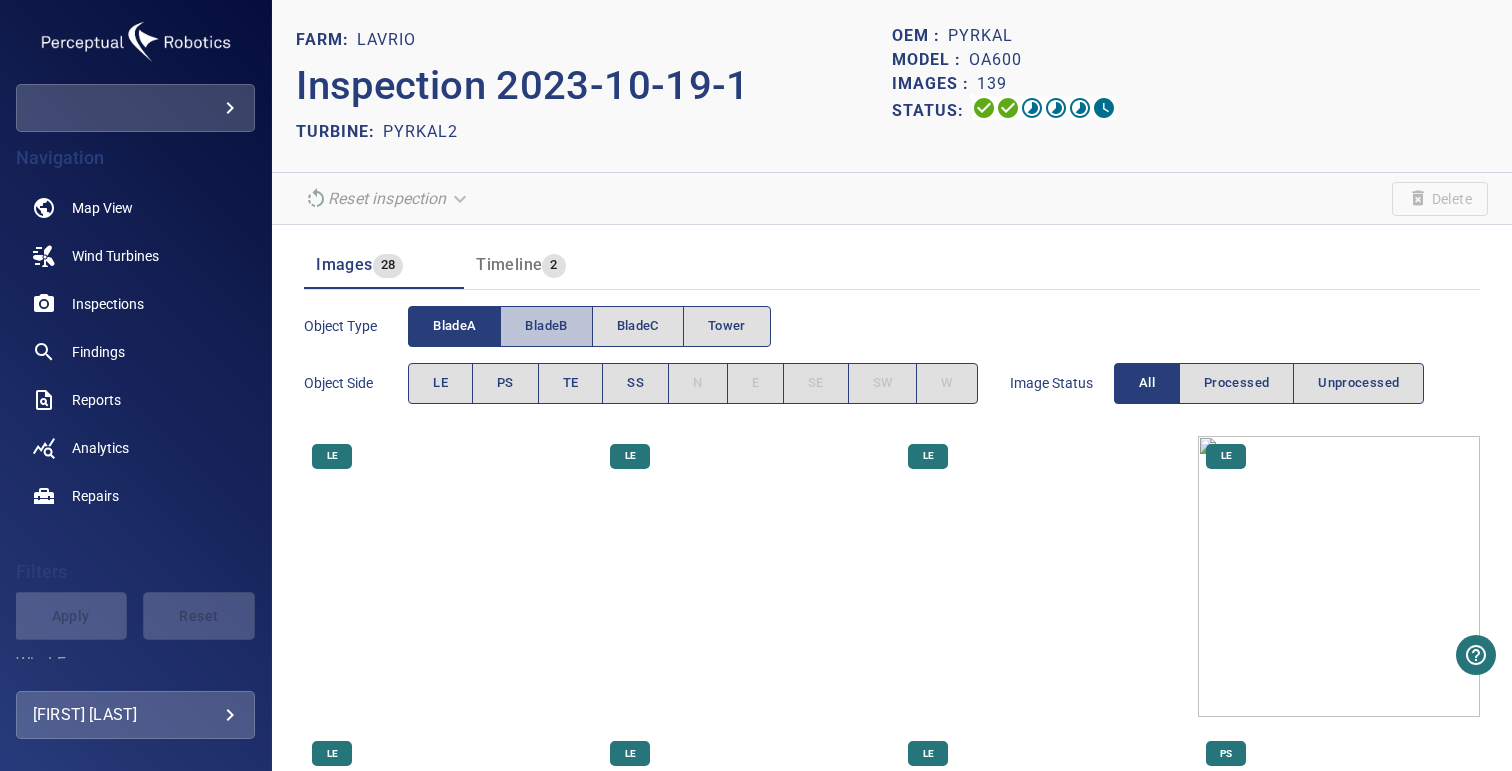 click on "bladeB" at bounding box center (454, 326) 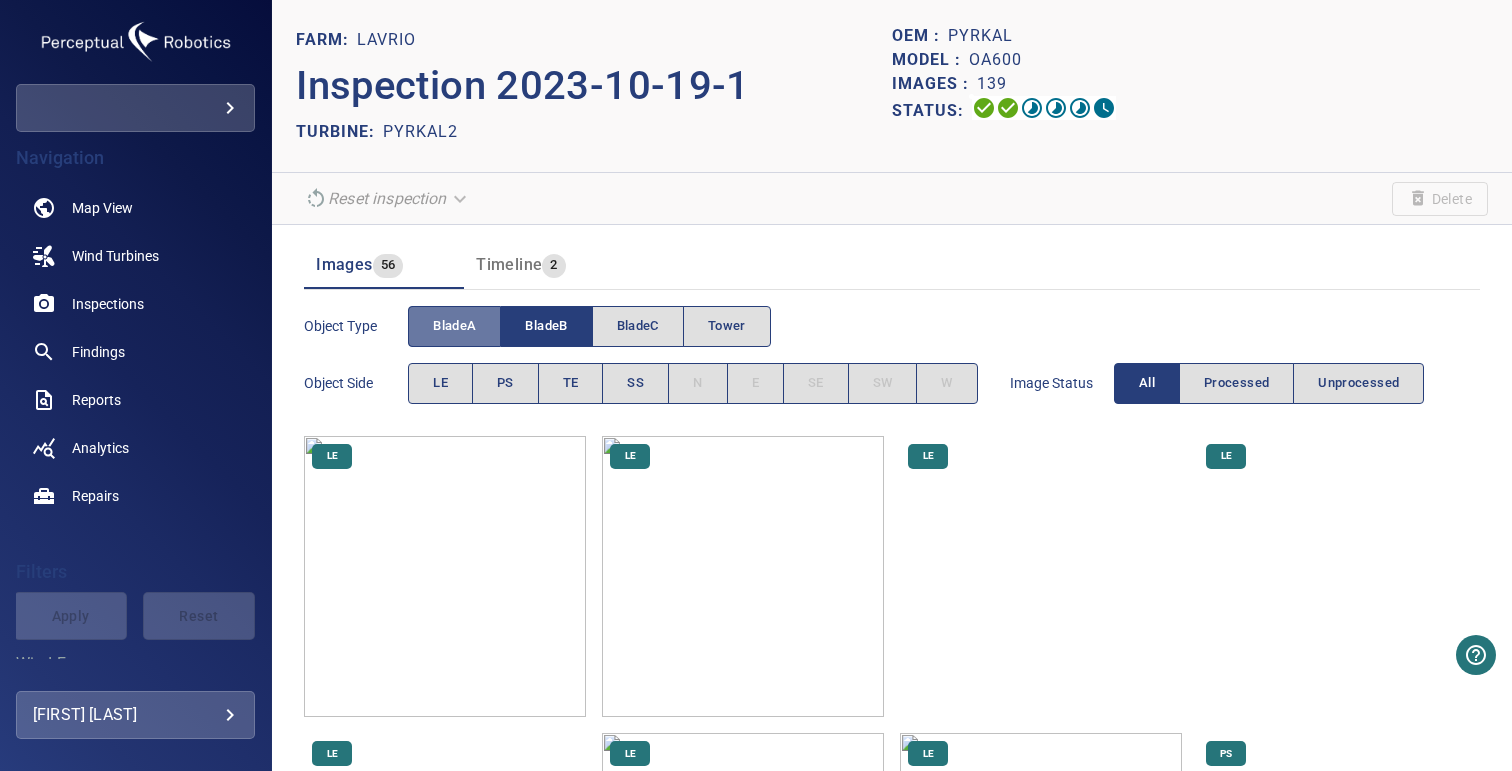 click on "bladeA" at bounding box center [454, 326] 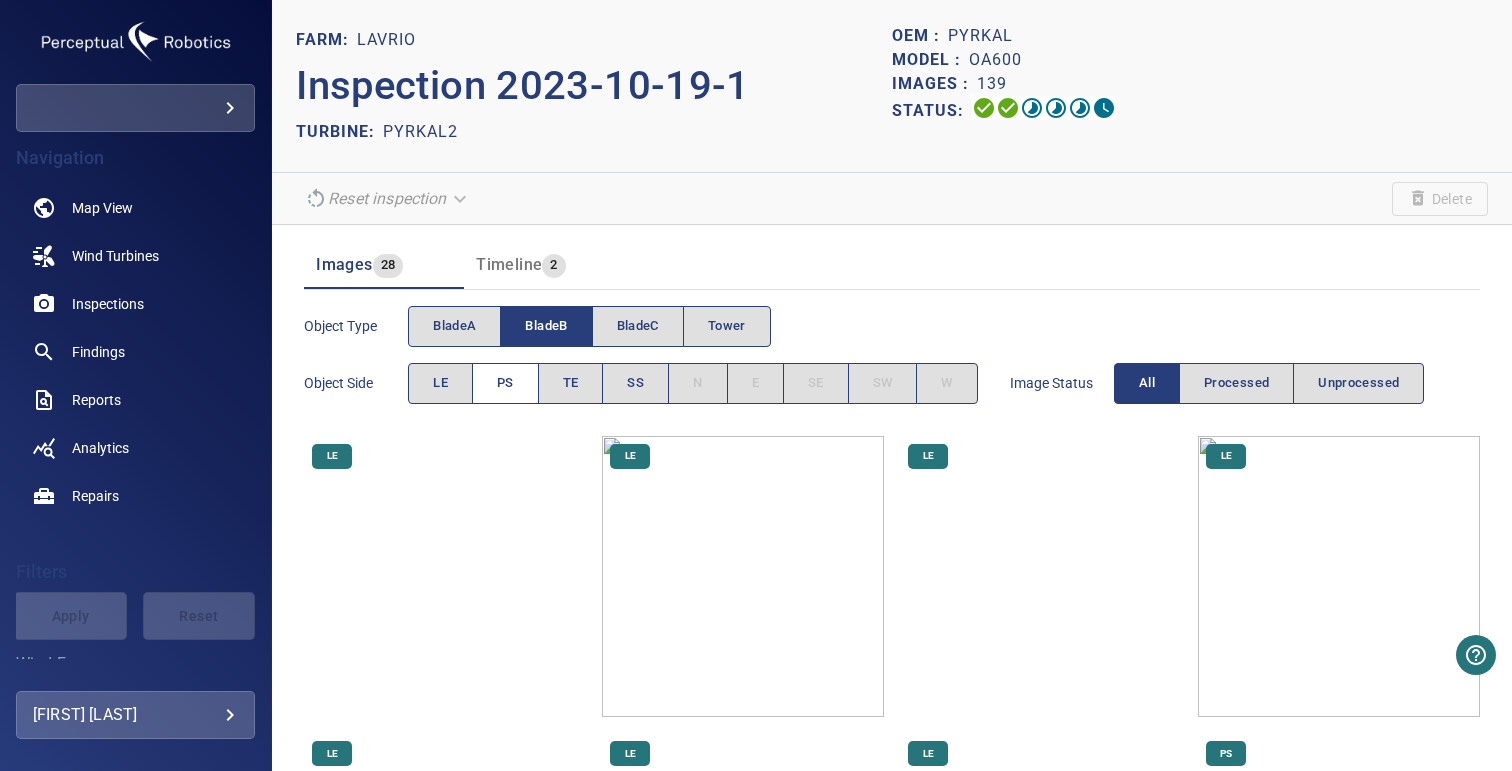 click on "PS" at bounding box center (440, 383) 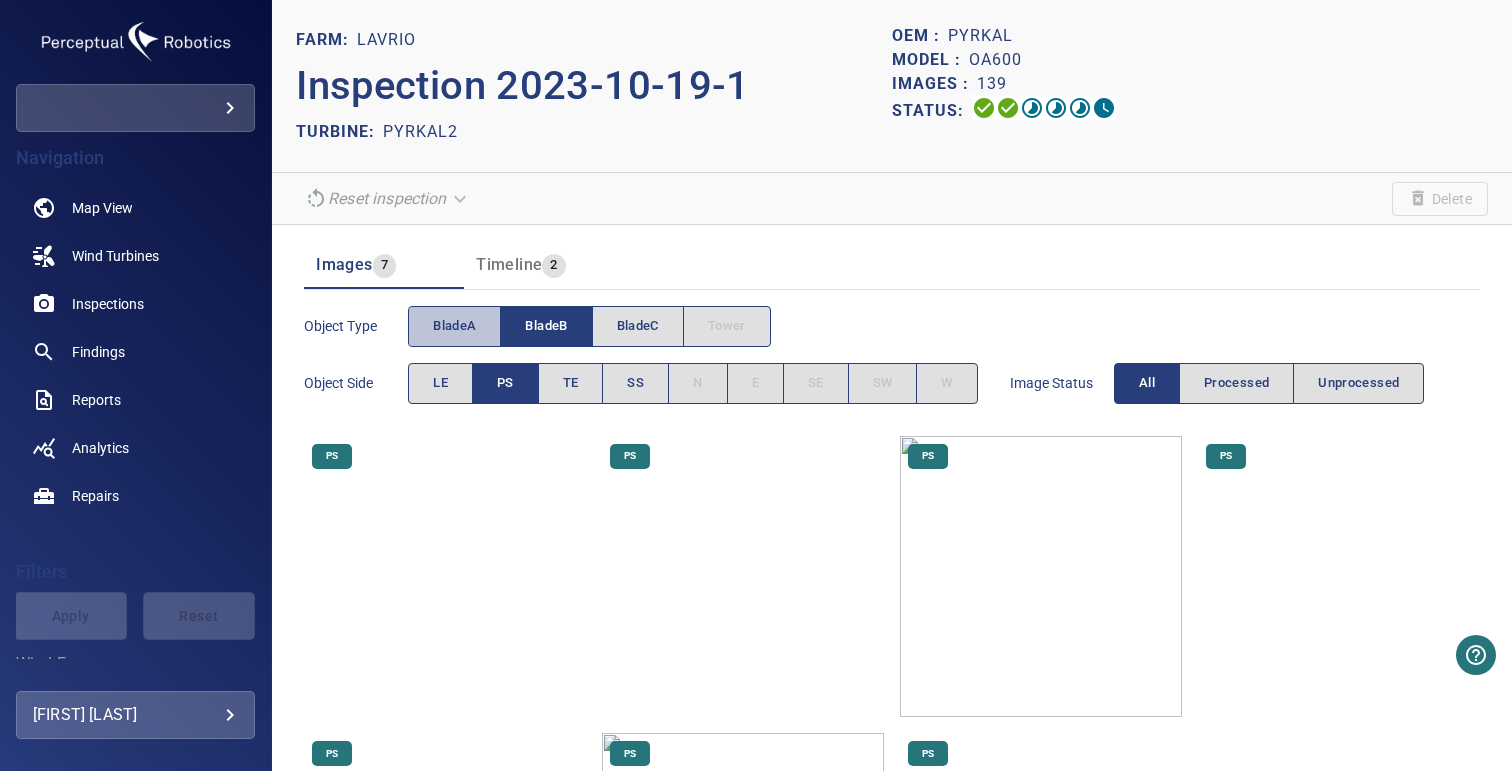 click on "bladeA" at bounding box center (454, 326) 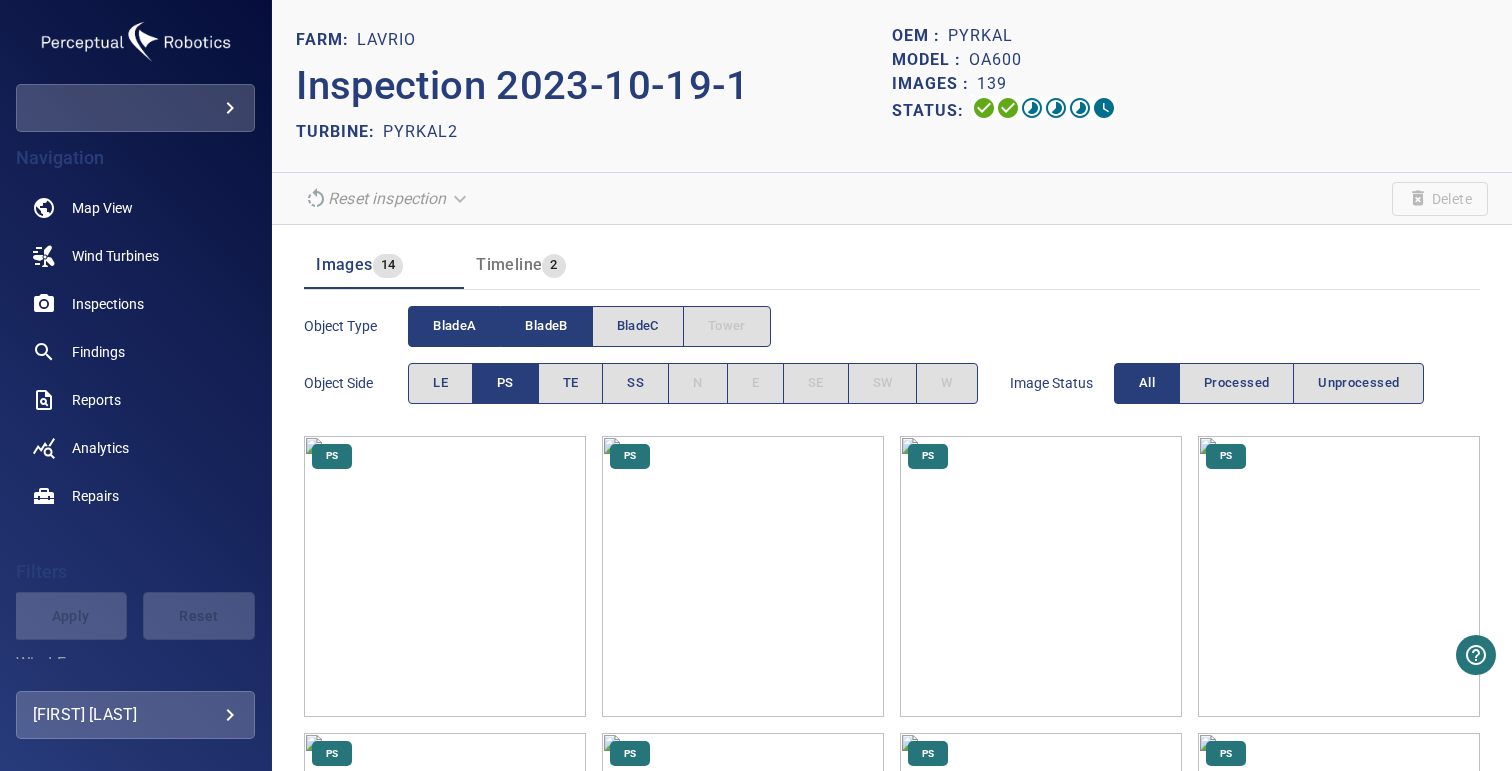 click on "bladeB" at bounding box center (454, 326) 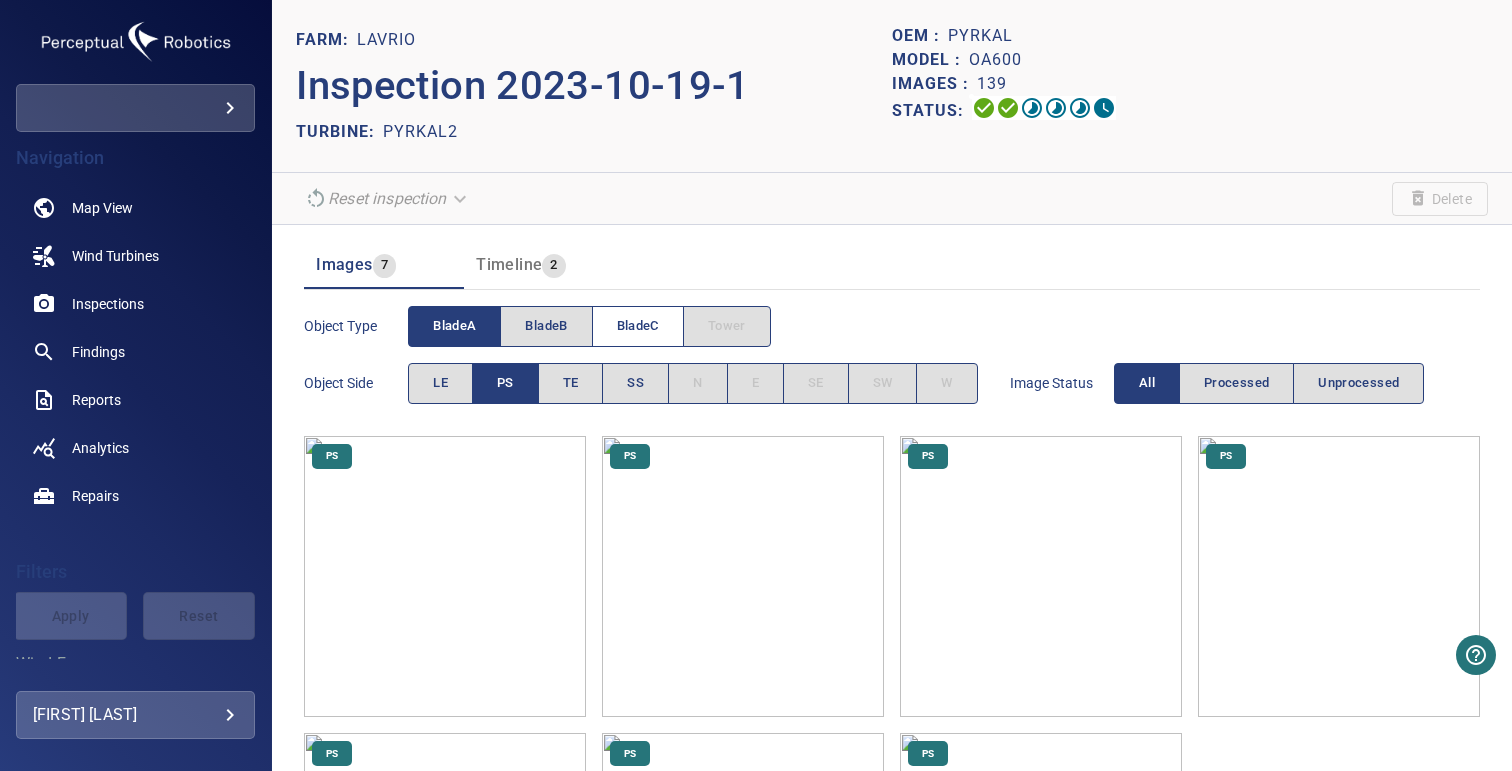 click on "bladeC" at bounding box center (454, 326) 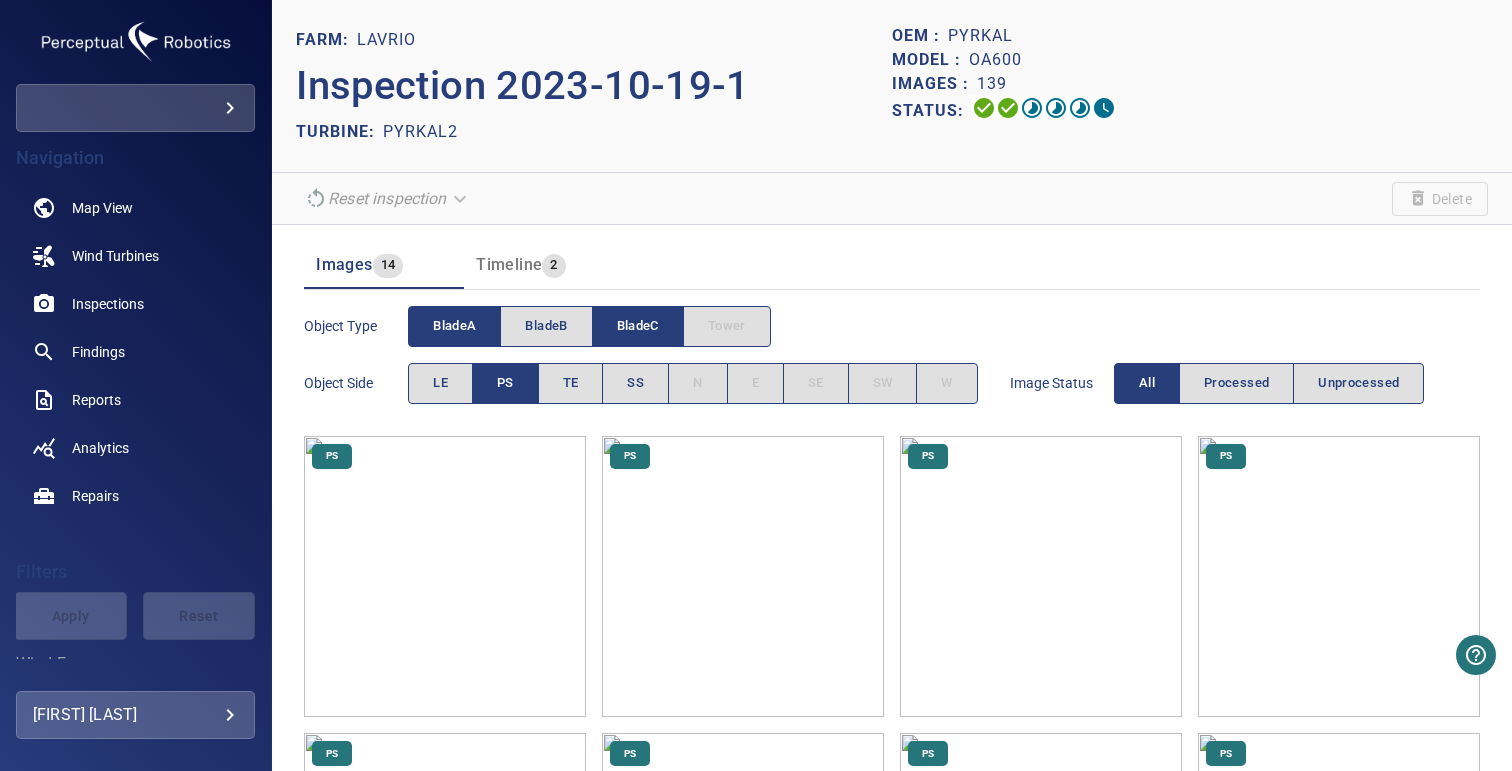 click on "bladeA" at bounding box center [454, 326] 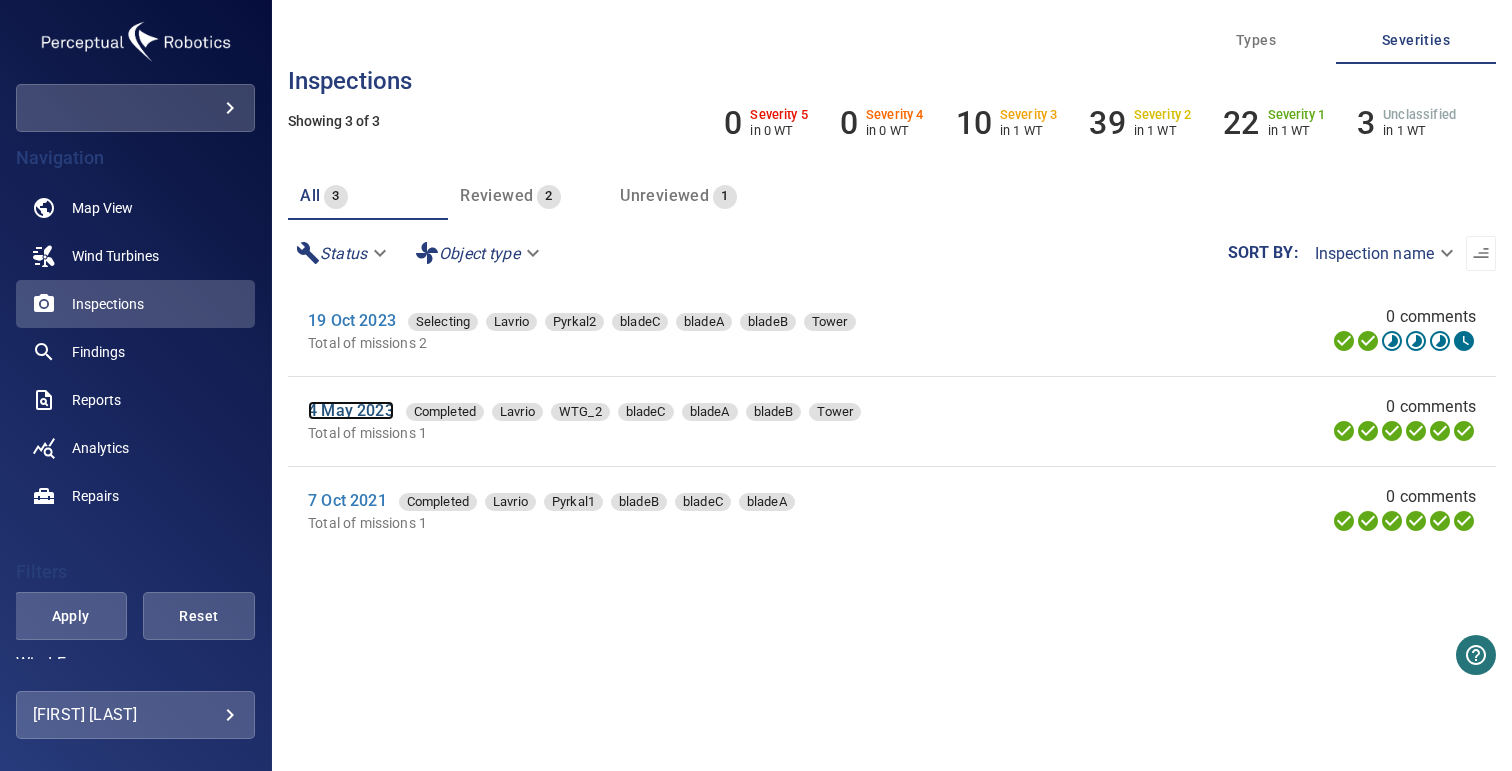 click on "4 May 2023" at bounding box center (351, 410) 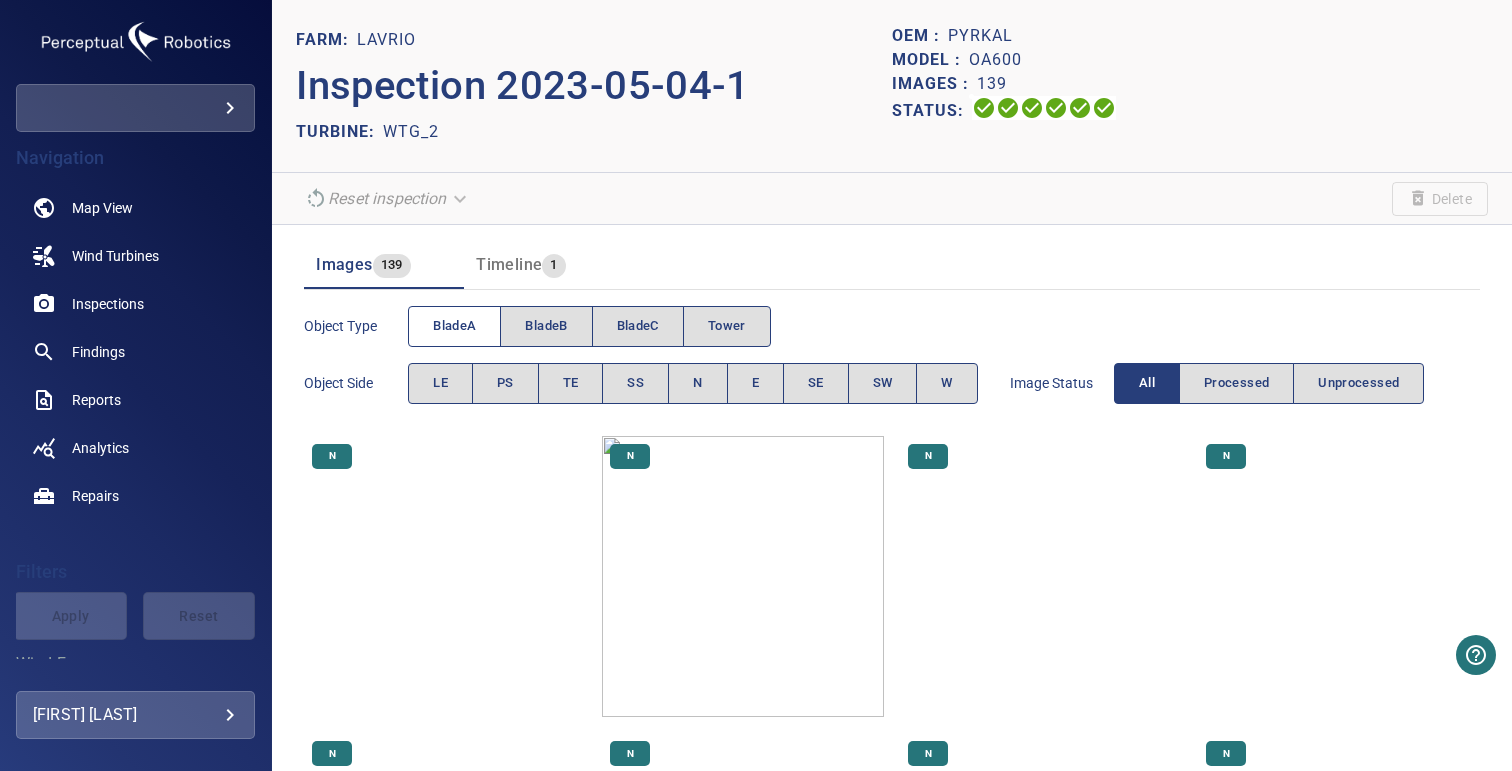 click on "bladeA" at bounding box center (454, 326) 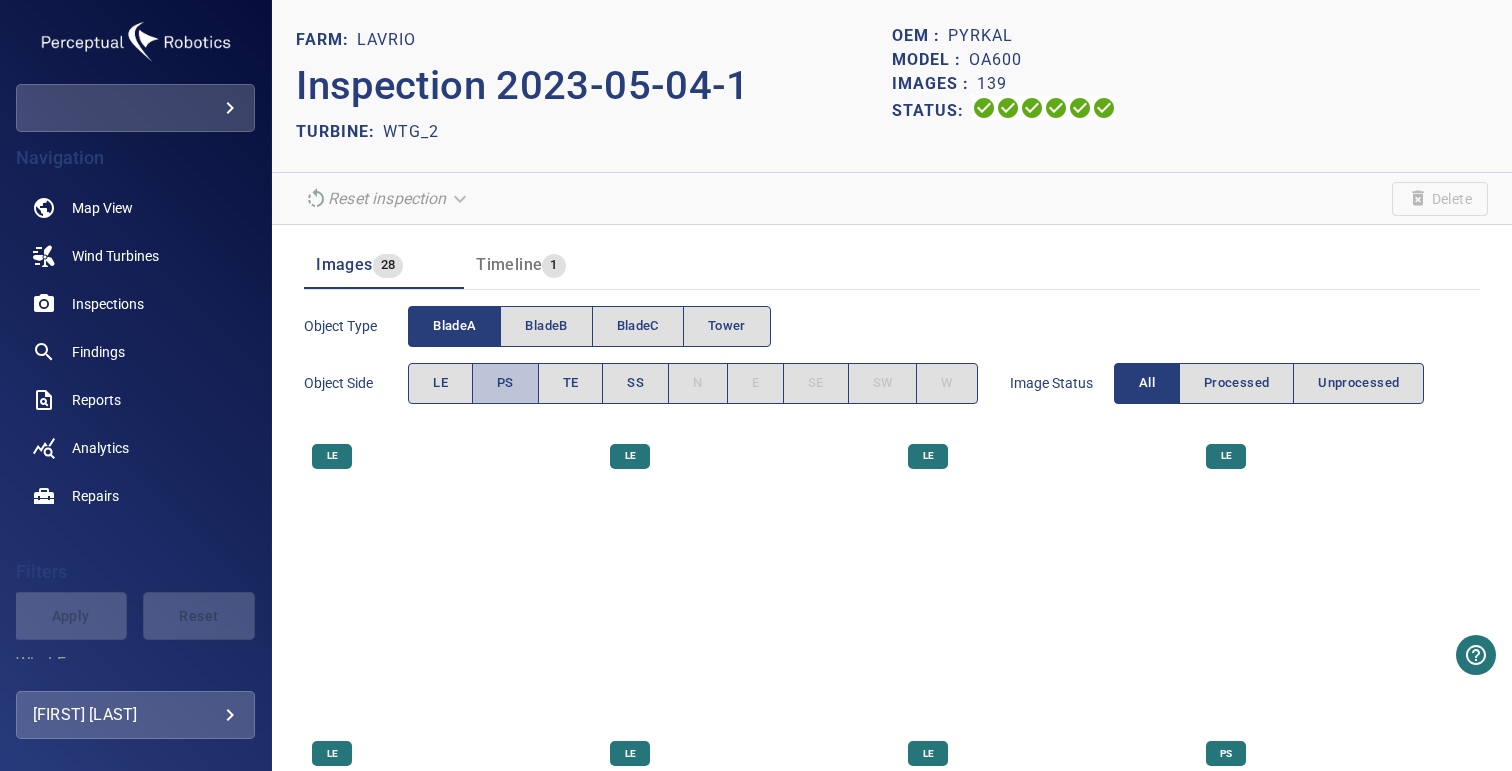 click on "PS" at bounding box center (440, 383) 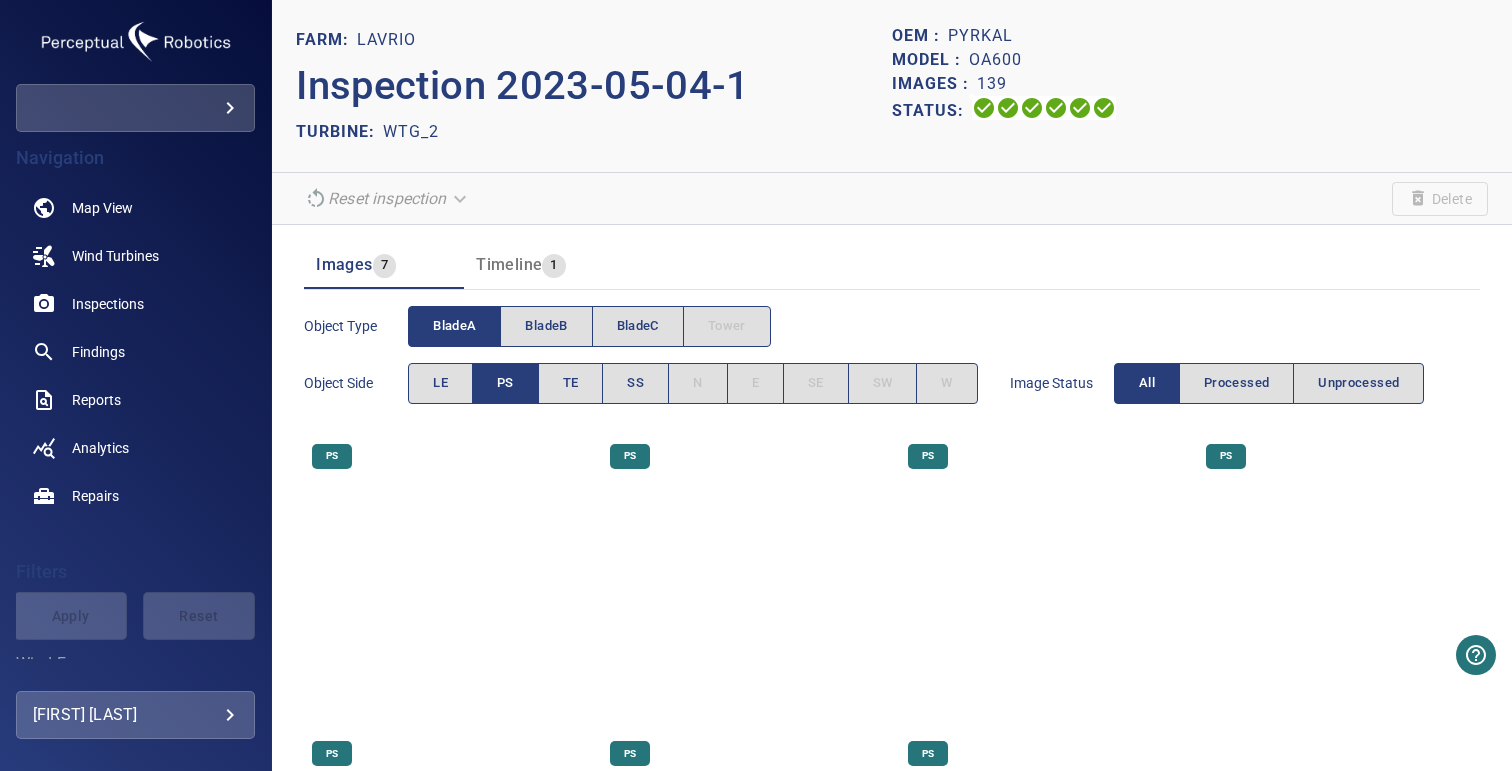 click at bounding box center [743, 577] 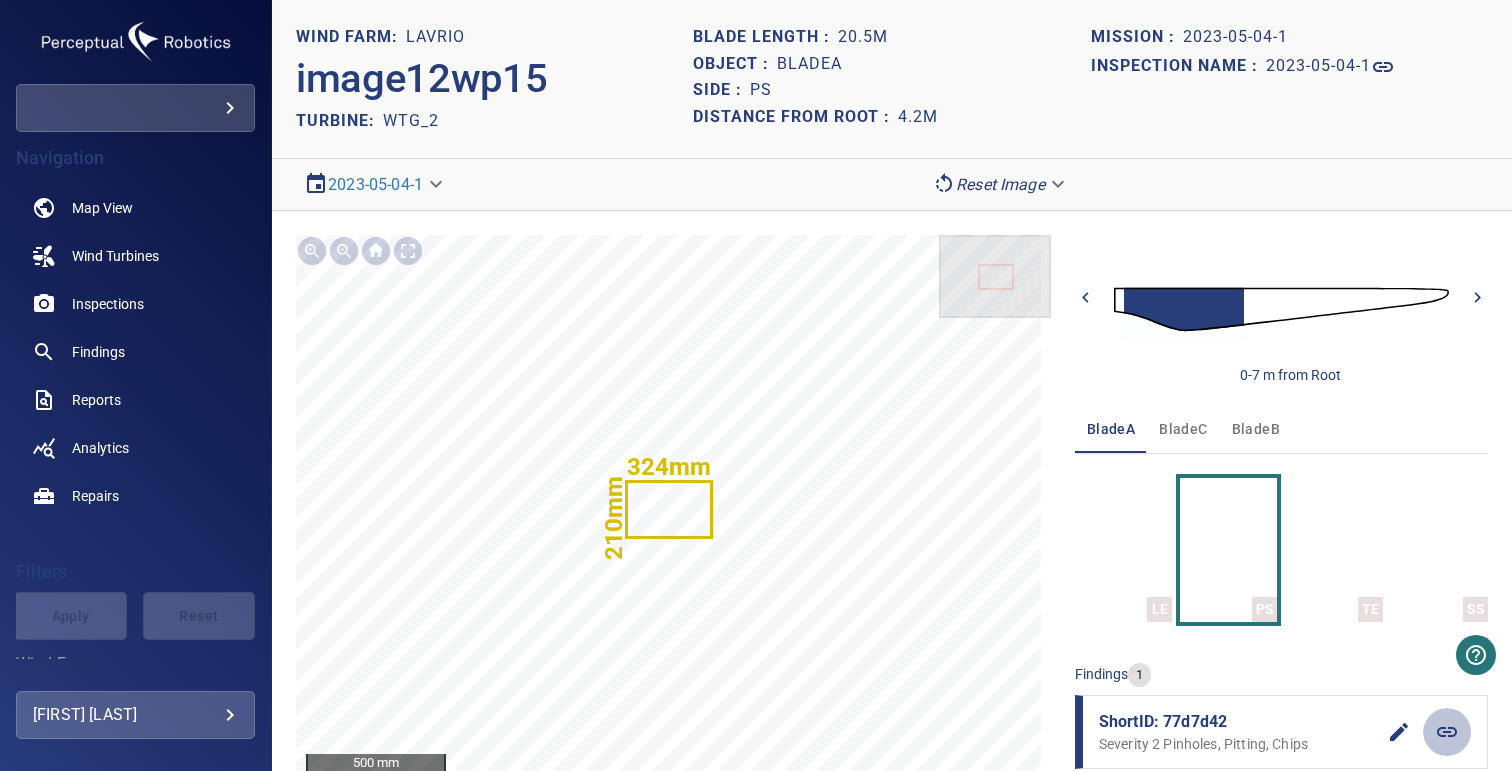 click at bounding box center (1447, 732) 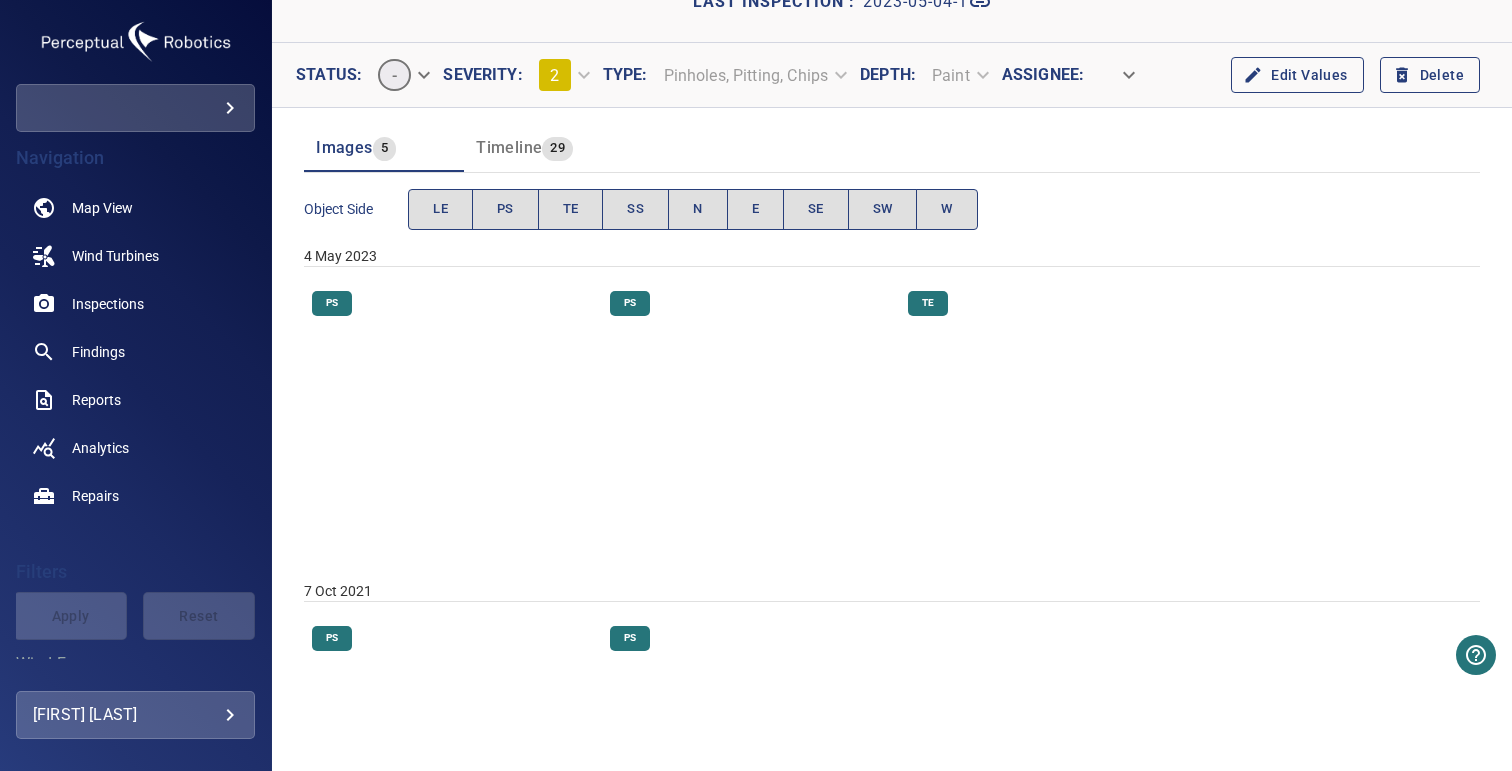 scroll, scrollTop: 152, scrollLeft: 0, axis: vertical 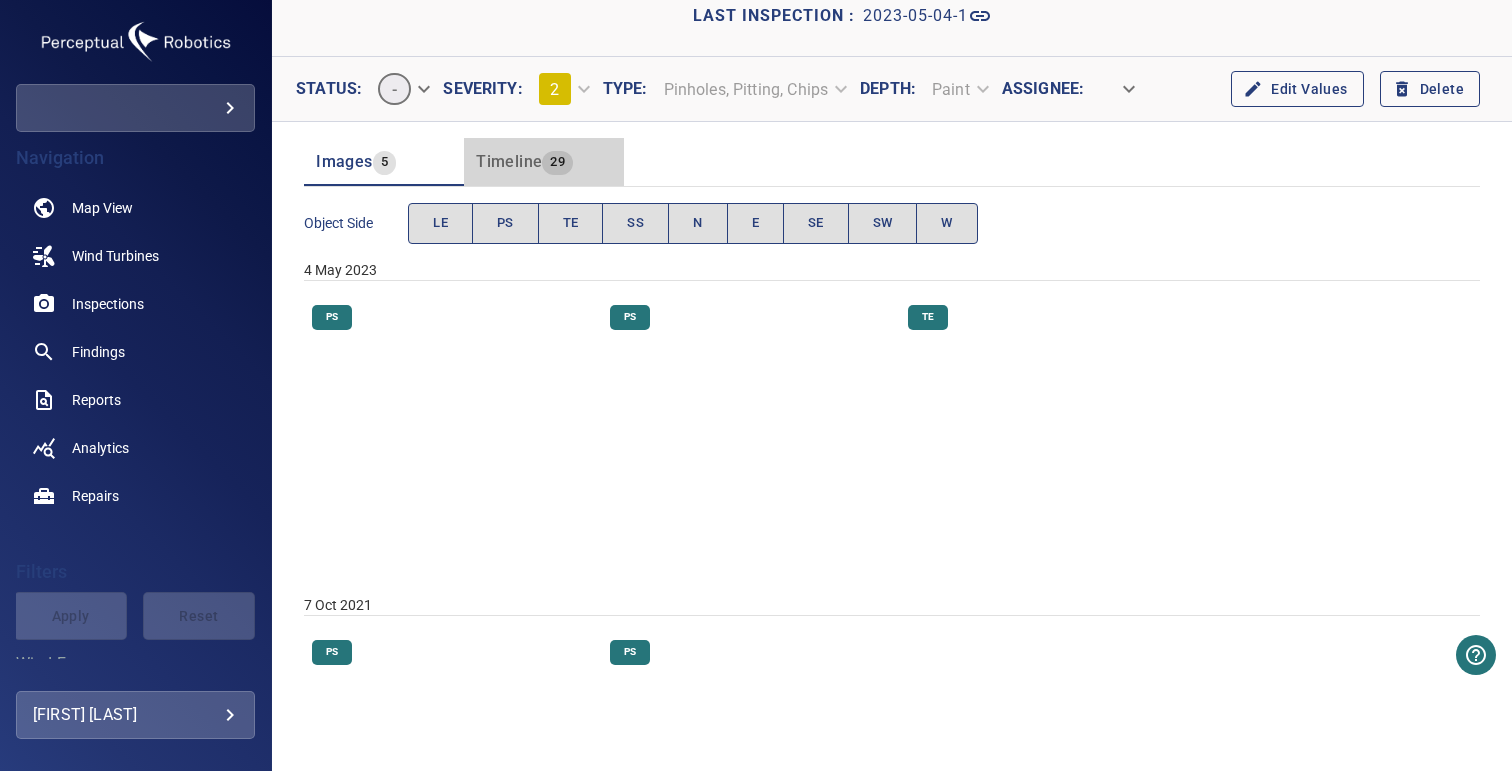 click on "Timeline" at bounding box center [344, 161] 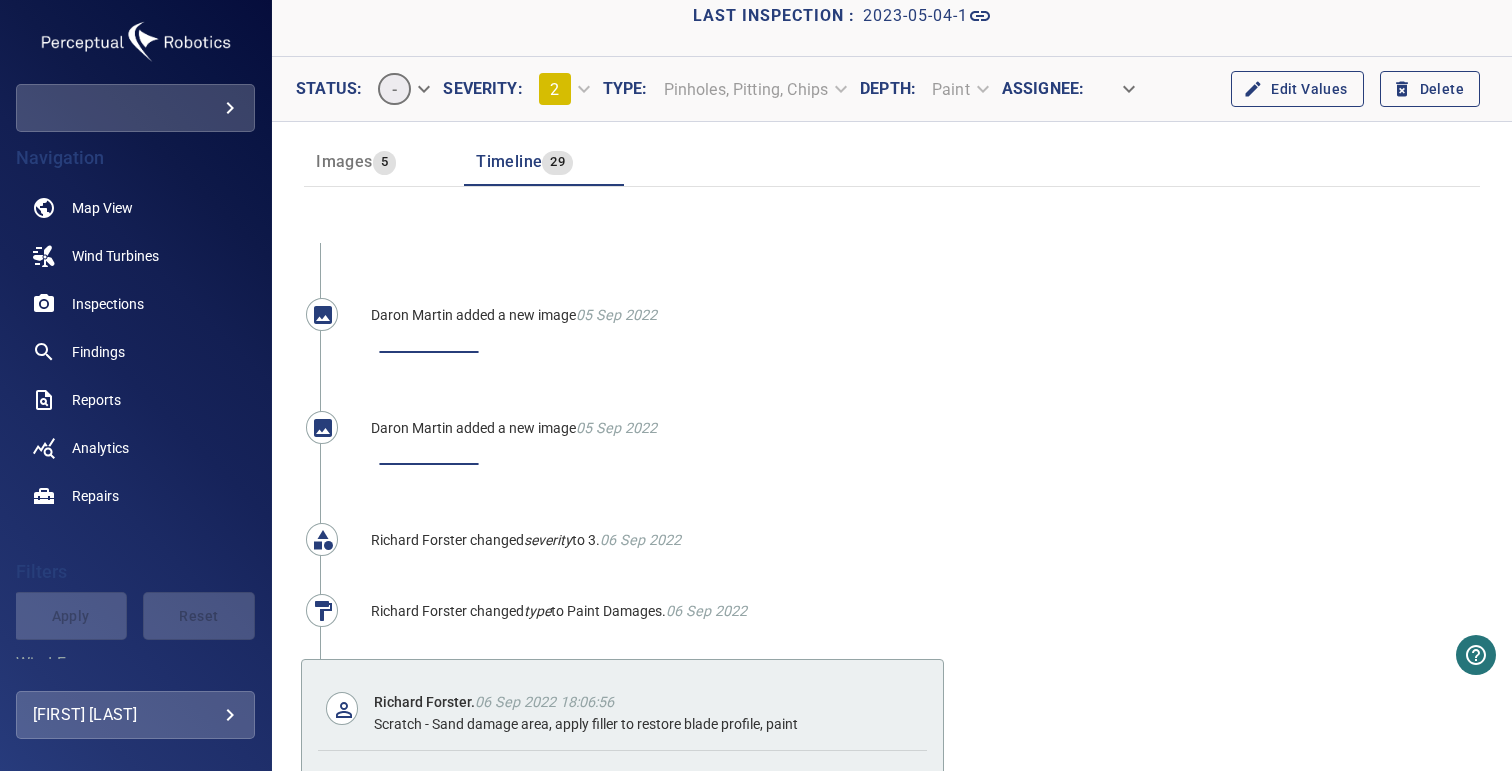 scroll, scrollTop: 153, scrollLeft: 0, axis: vertical 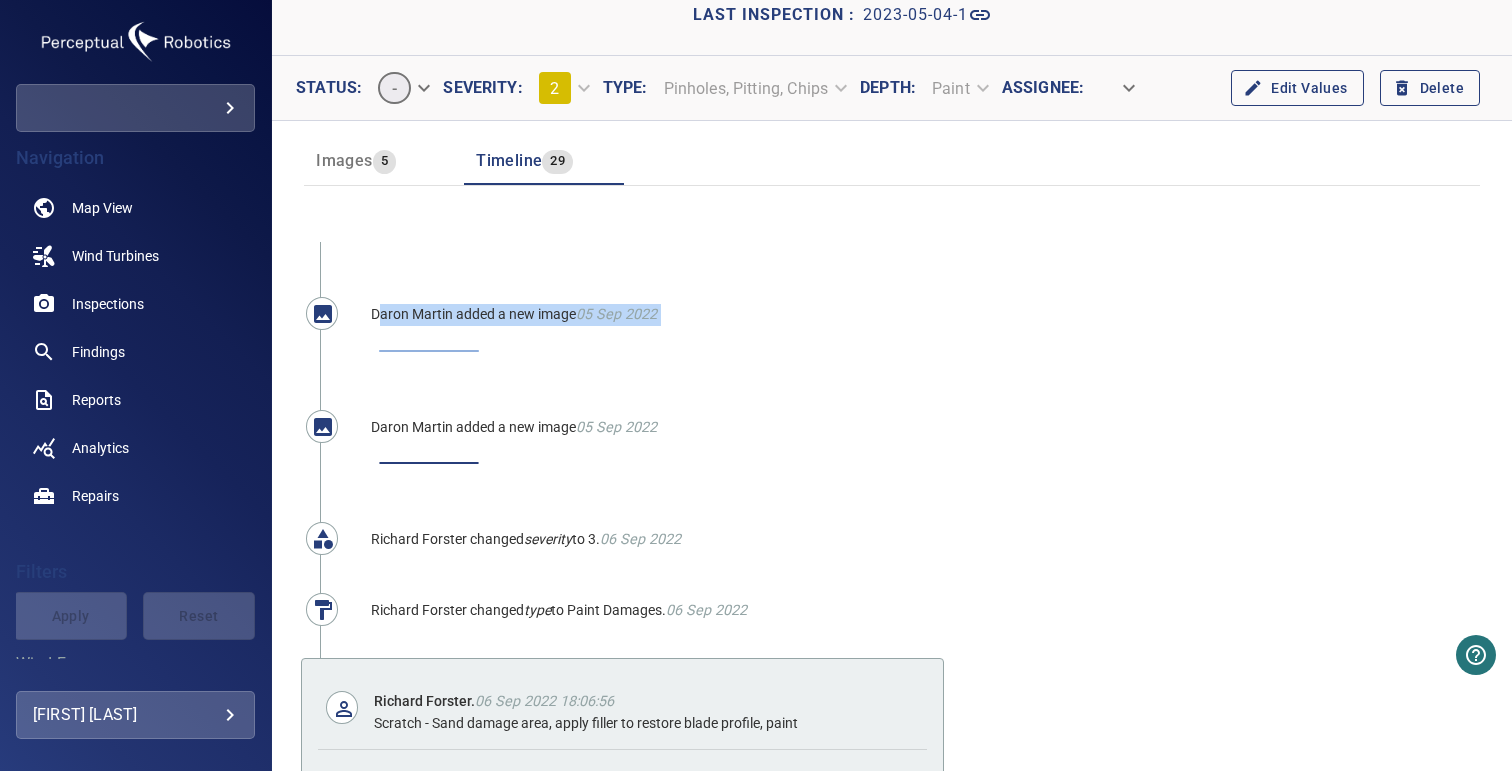 drag, startPoint x: 382, startPoint y: 313, endPoint x: 723, endPoint y: 512, distance: 394.81894 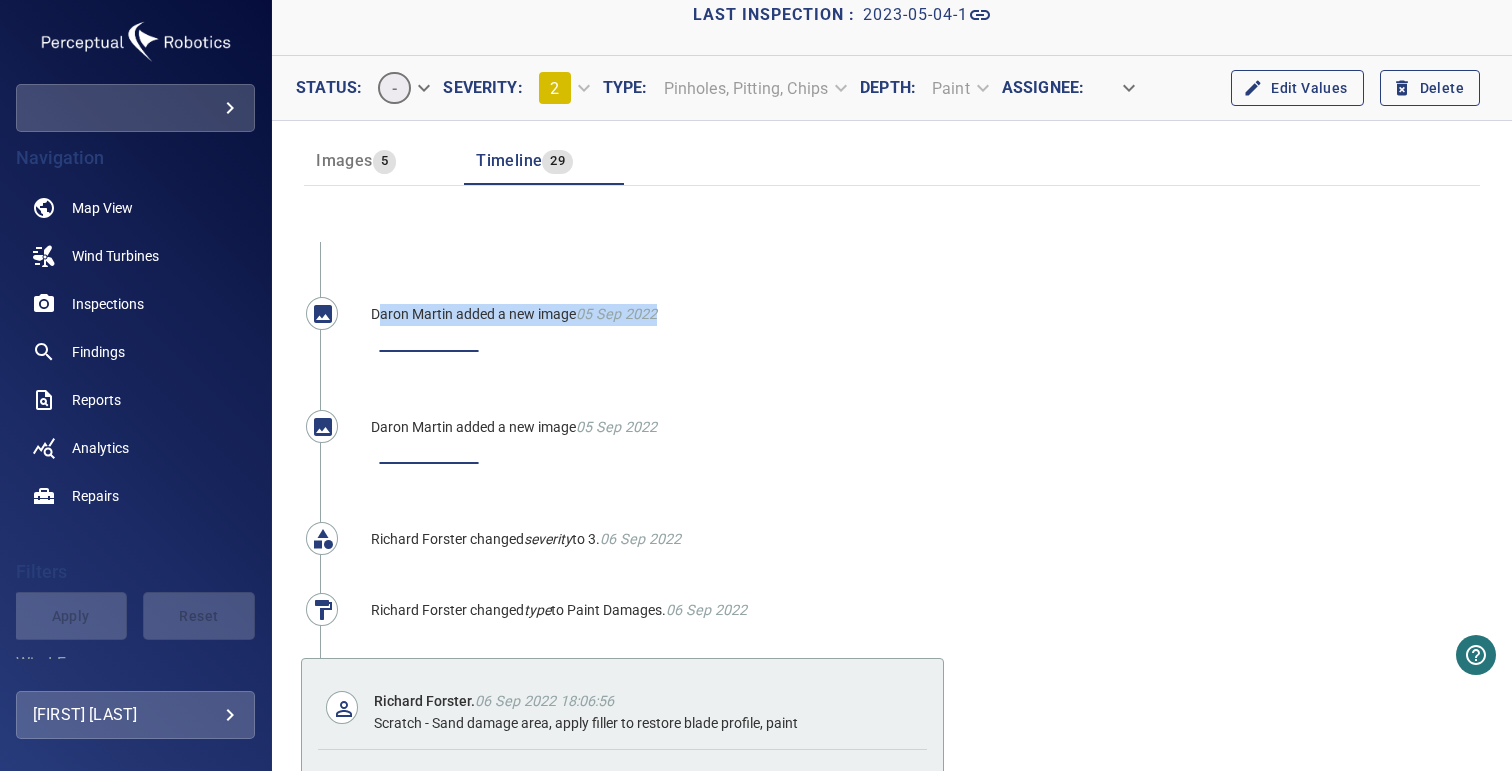 scroll, scrollTop: 178, scrollLeft: 0, axis: vertical 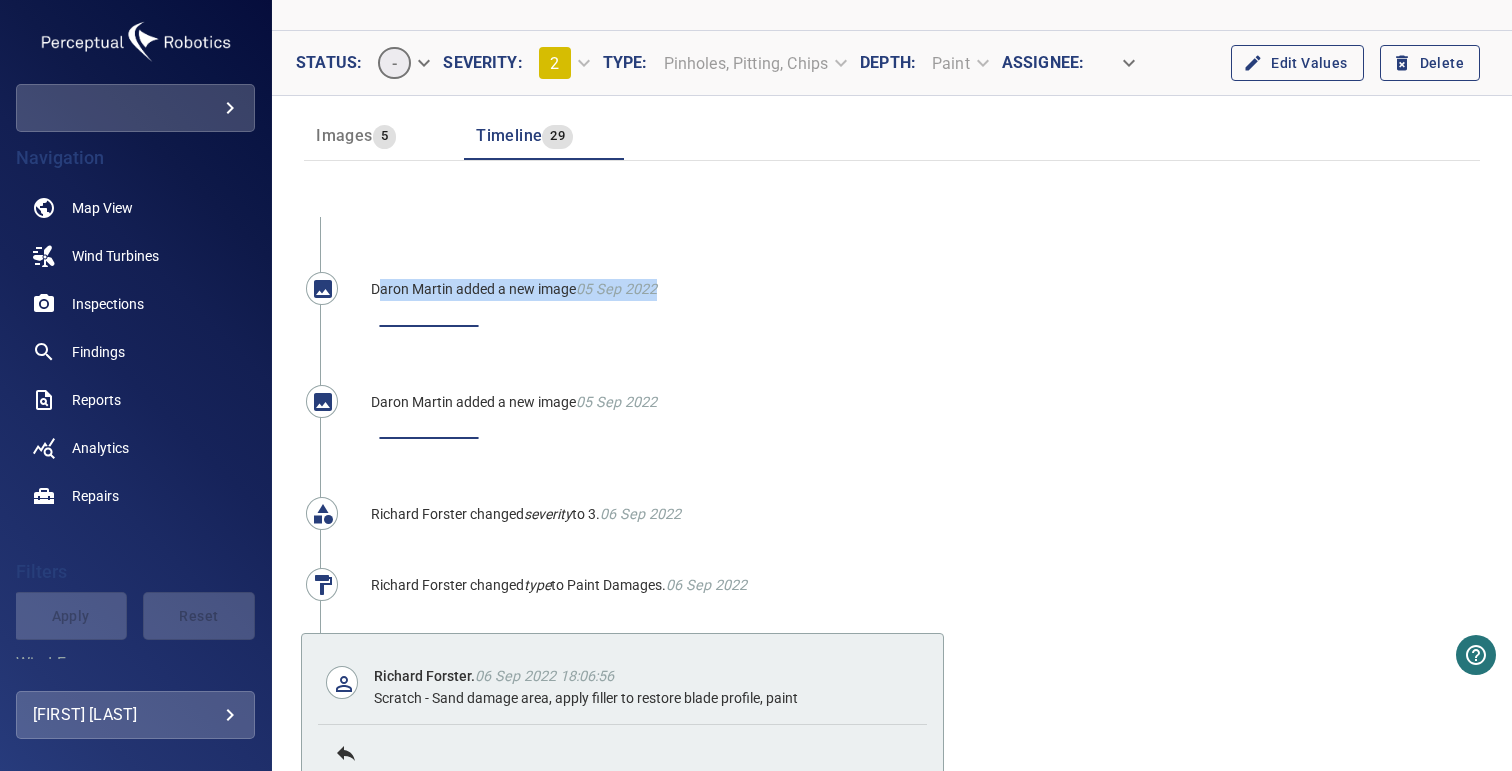 click at bounding box center (692, 322) 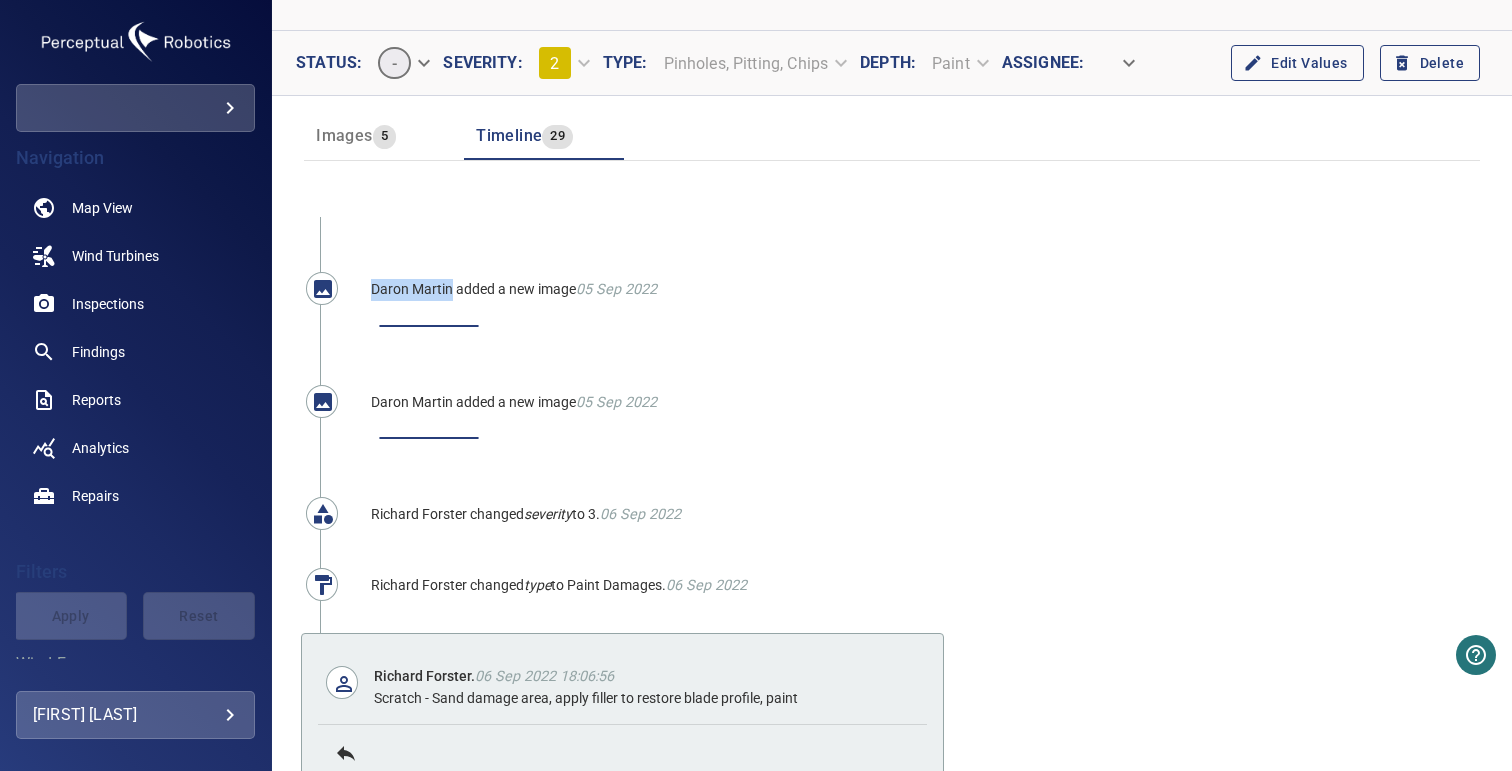 drag, startPoint x: 394, startPoint y: 287, endPoint x: 450, endPoint y: 286, distance: 56.008926 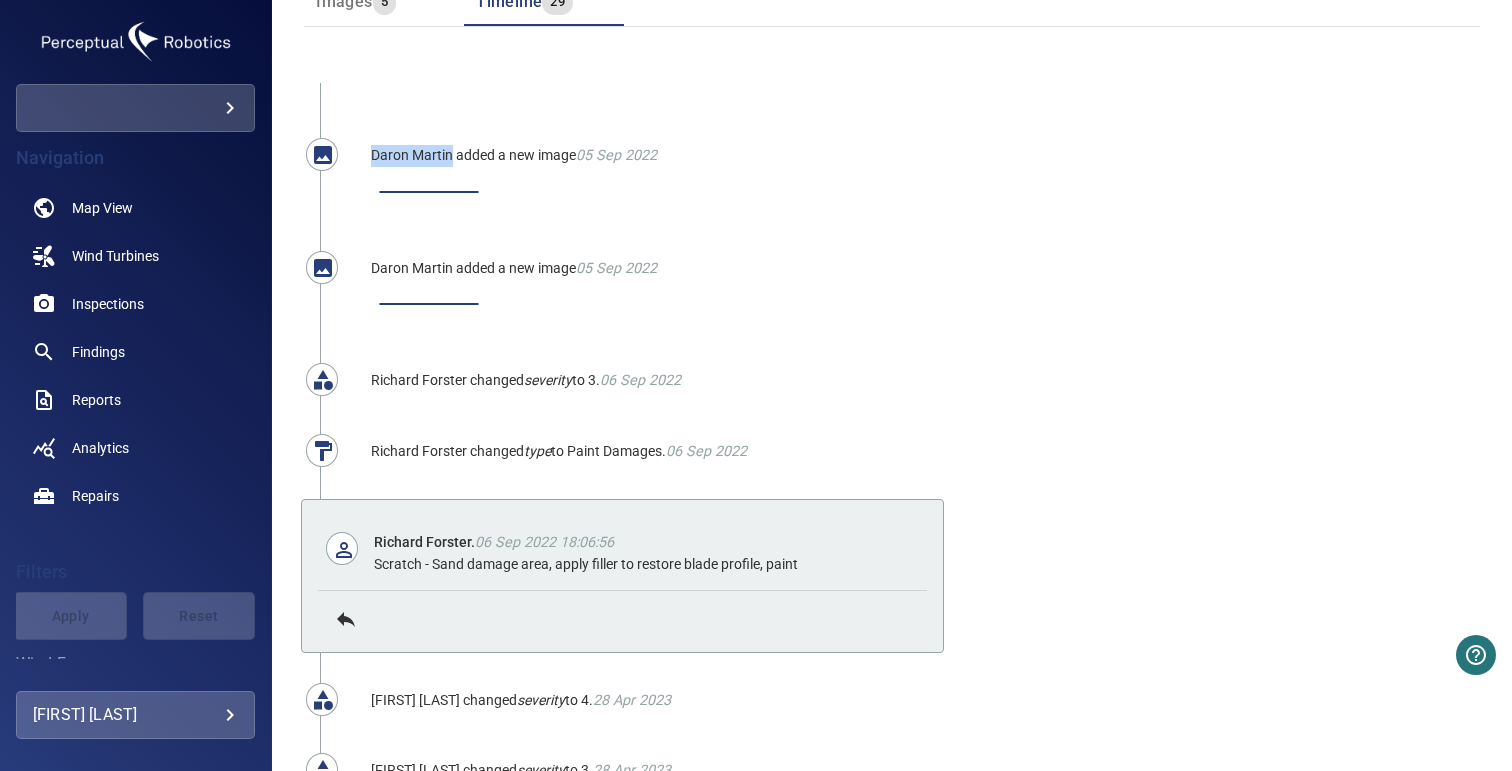 scroll, scrollTop: 384, scrollLeft: 0, axis: vertical 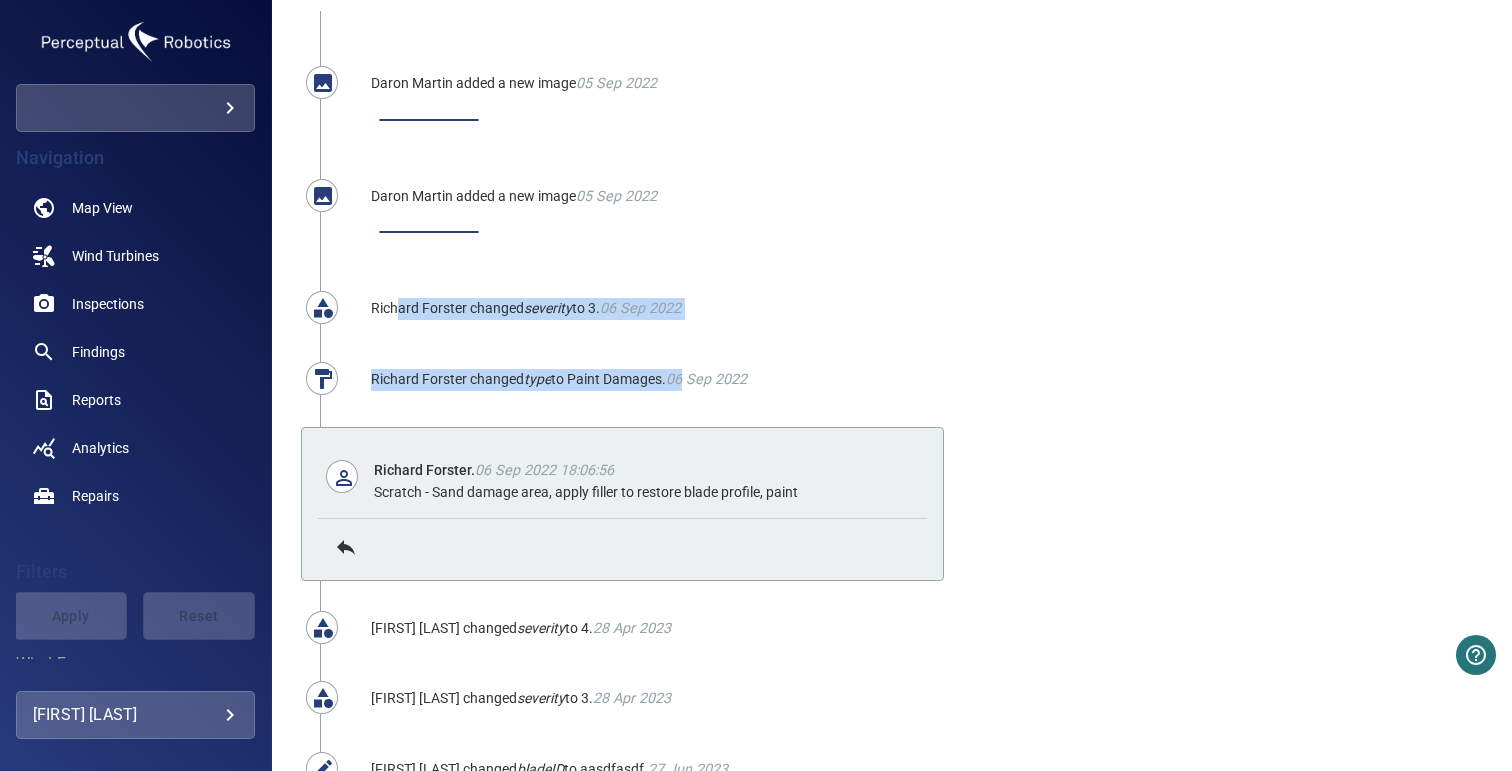 drag, startPoint x: 397, startPoint y: 500, endPoint x: 691, endPoint y: 573, distance: 302.9274 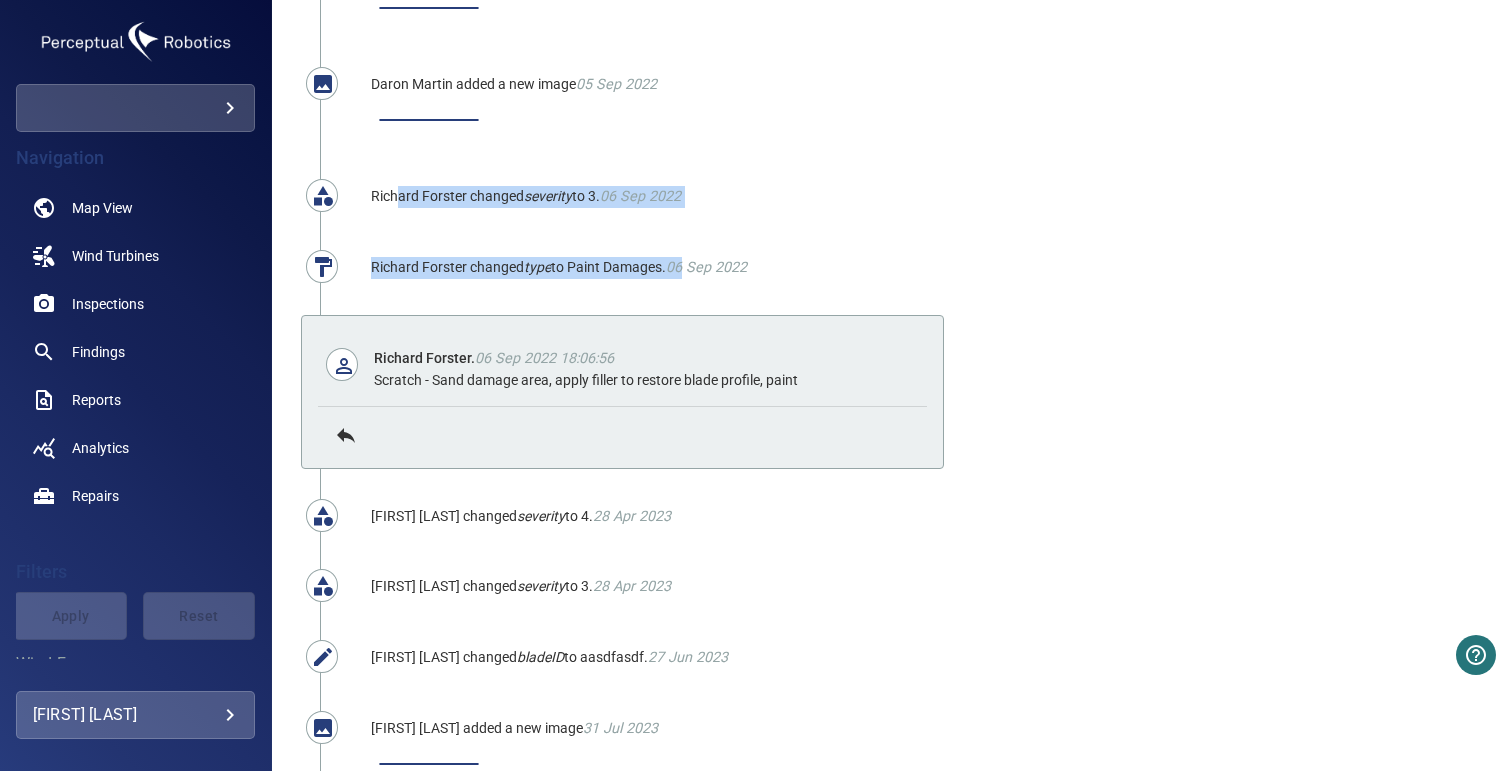 scroll, scrollTop: 502, scrollLeft: 0, axis: vertical 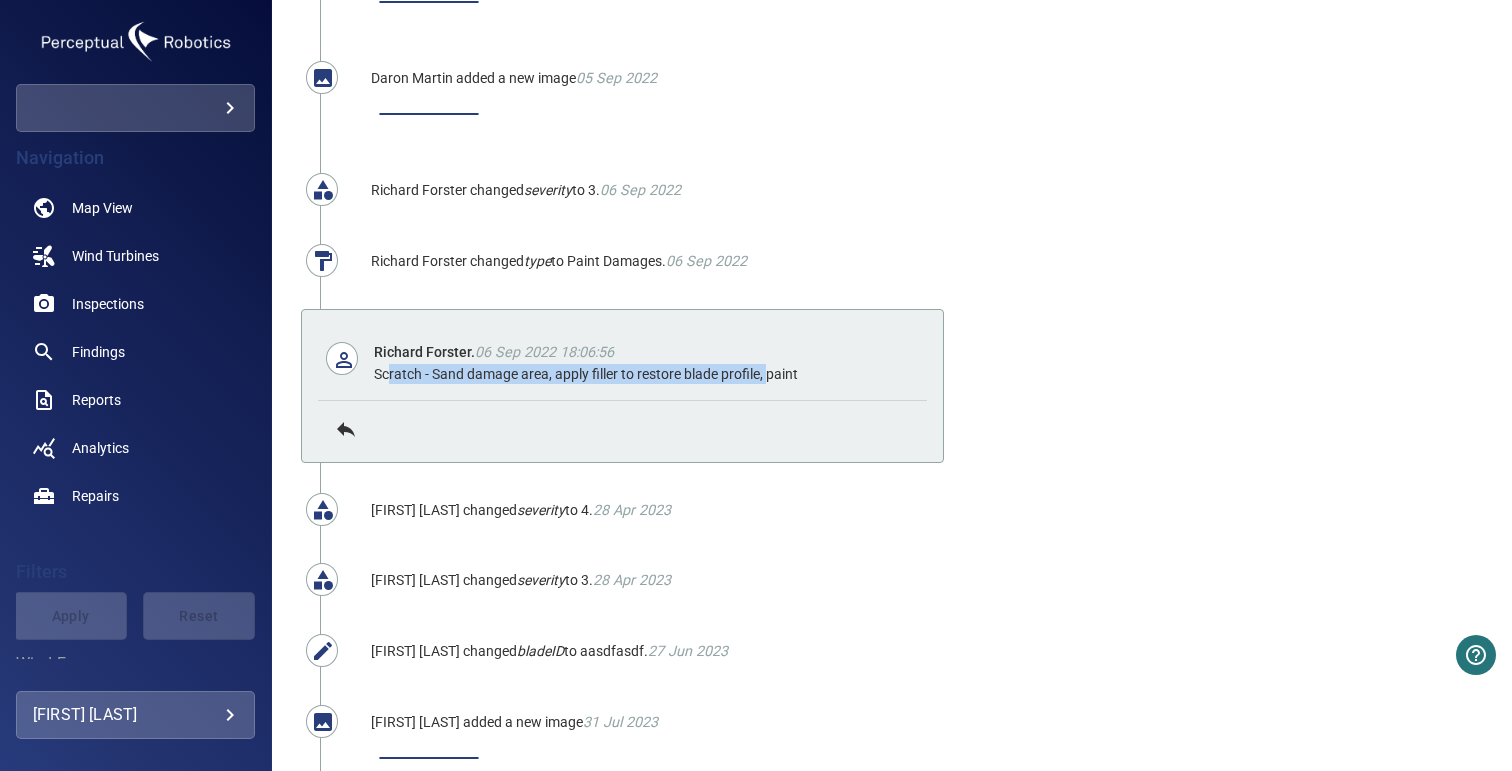 drag, startPoint x: 386, startPoint y: 561, endPoint x: 770, endPoint y: 562, distance: 384.0013 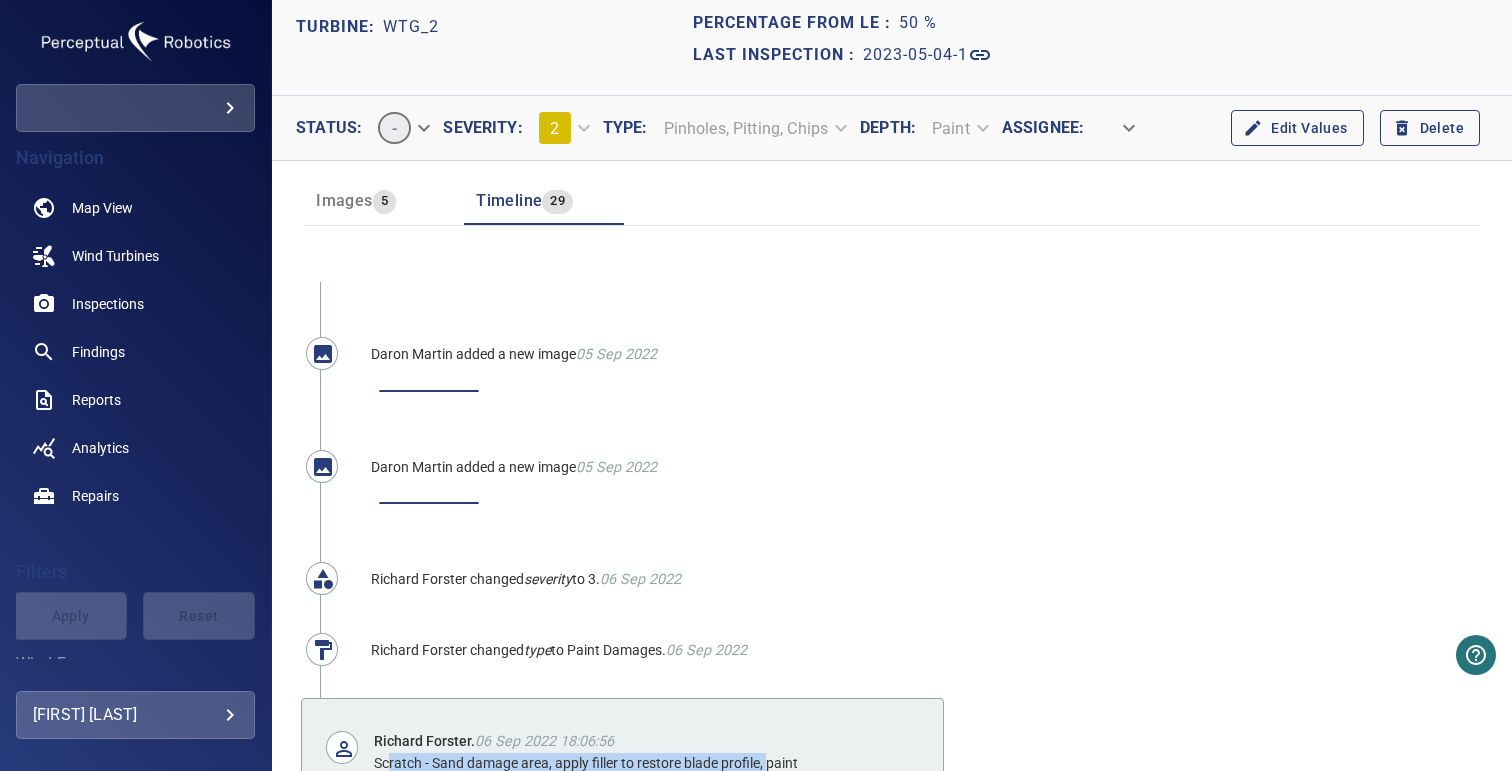 scroll, scrollTop: 0, scrollLeft: 0, axis: both 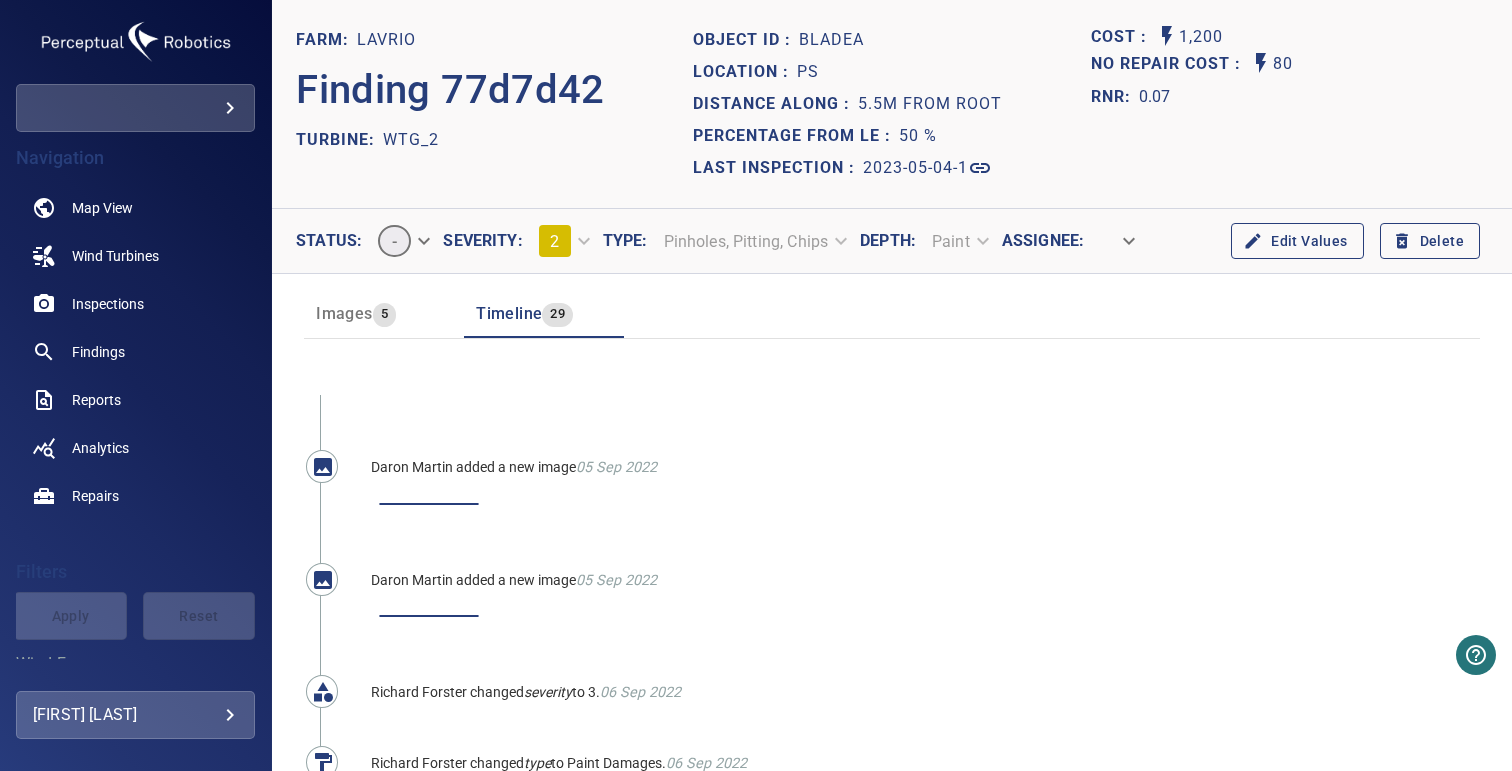 click on "5" at bounding box center [384, 314] 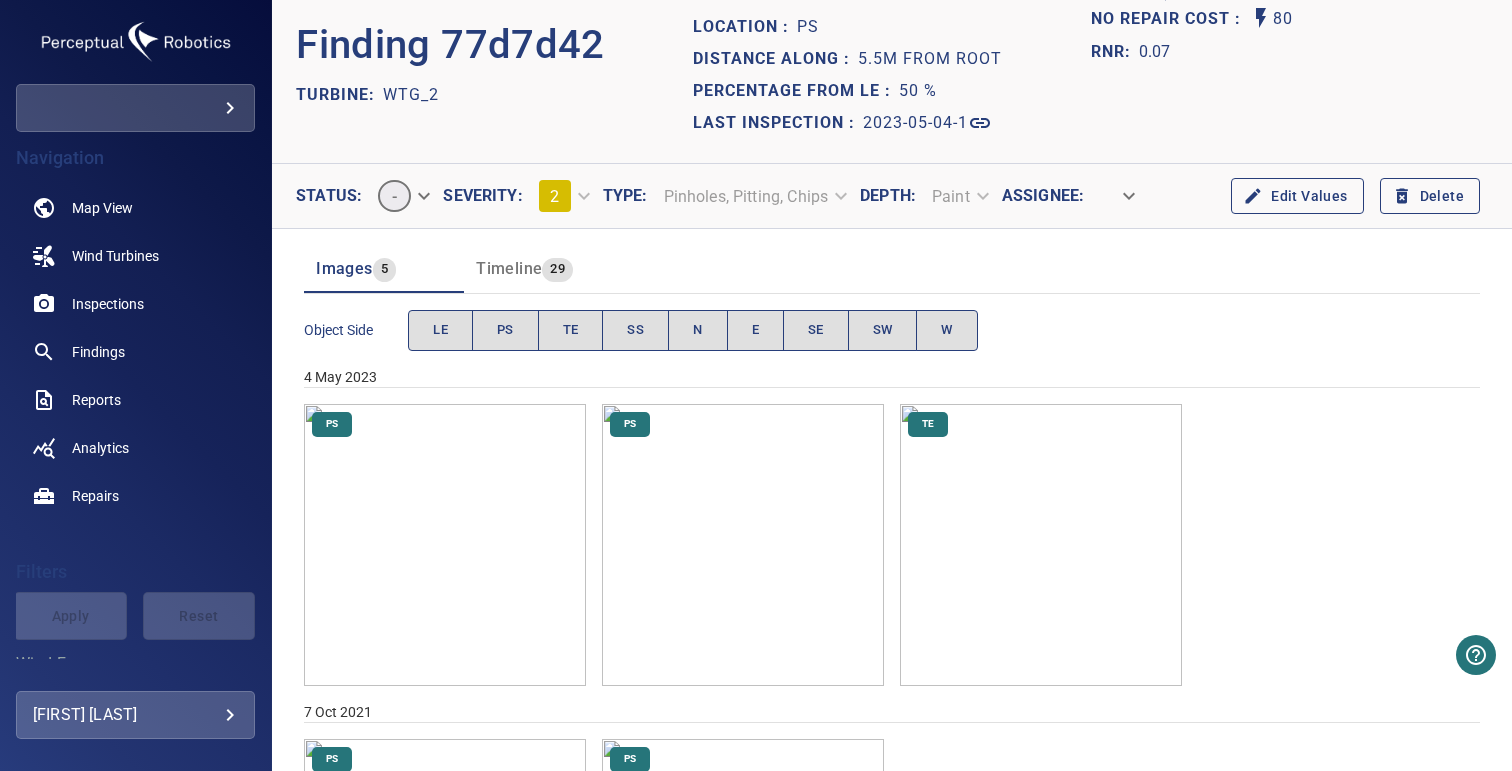 scroll, scrollTop: 0, scrollLeft: 0, axis: both 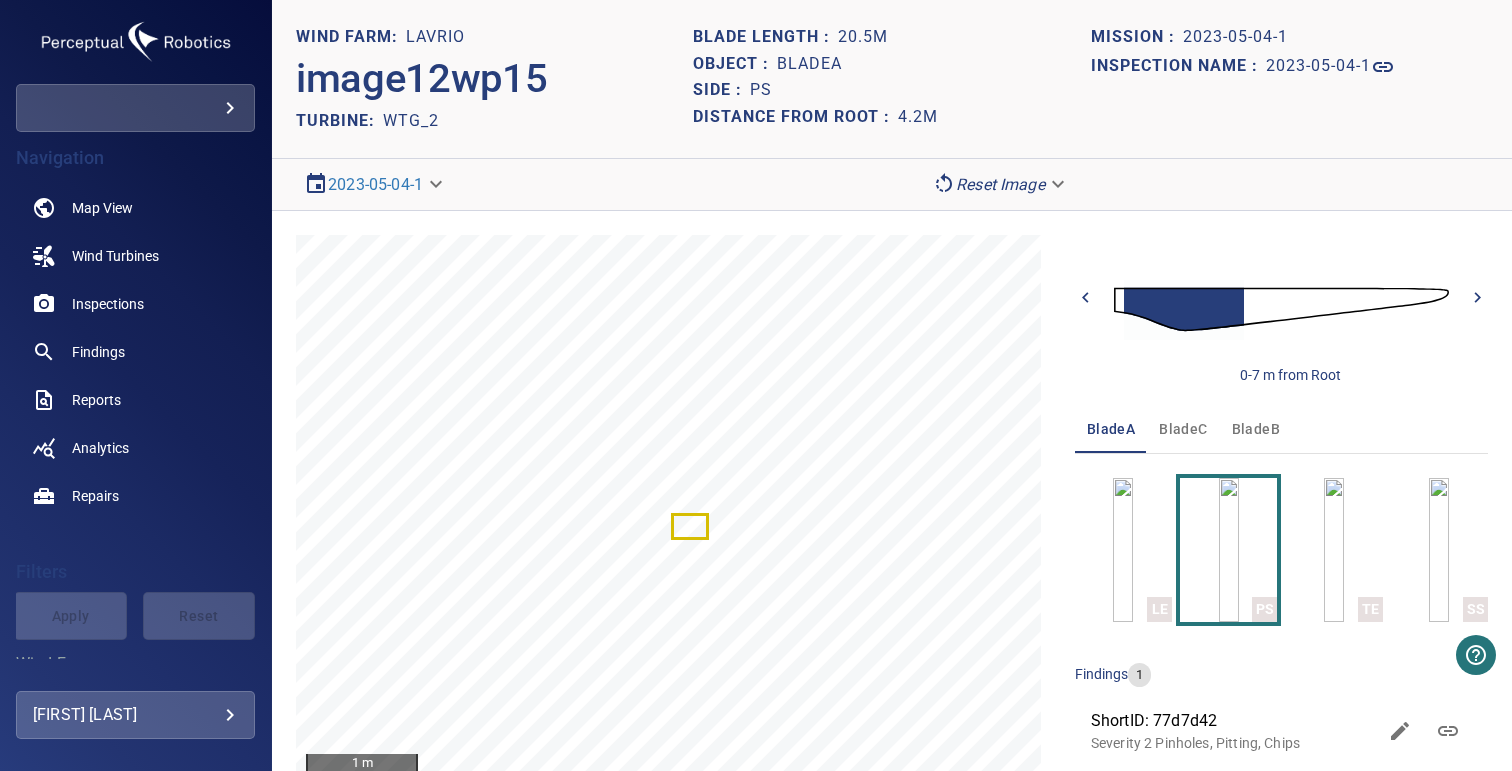click at bounding box center (1281, 309) 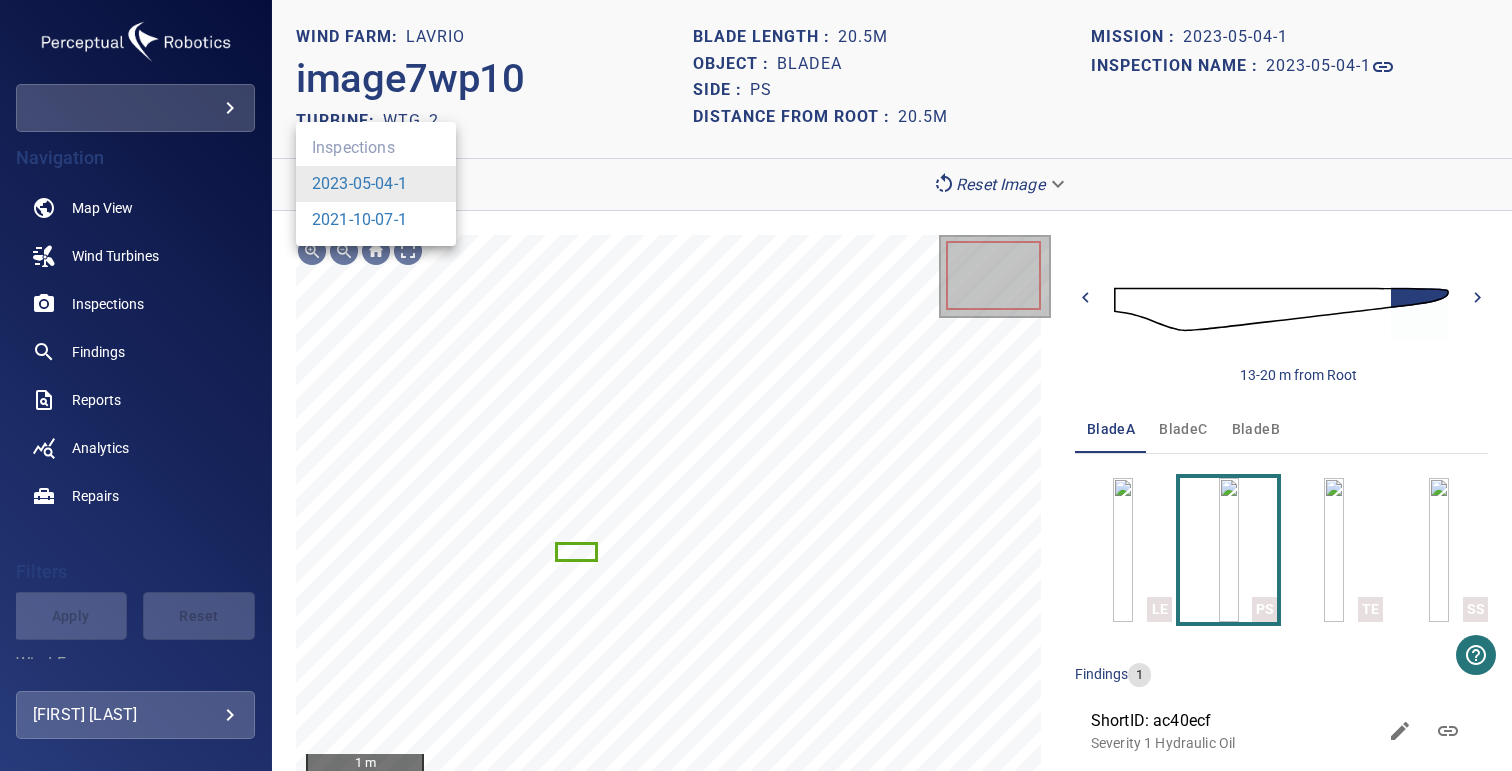 click on "**********" at bounding box center [756, 385] 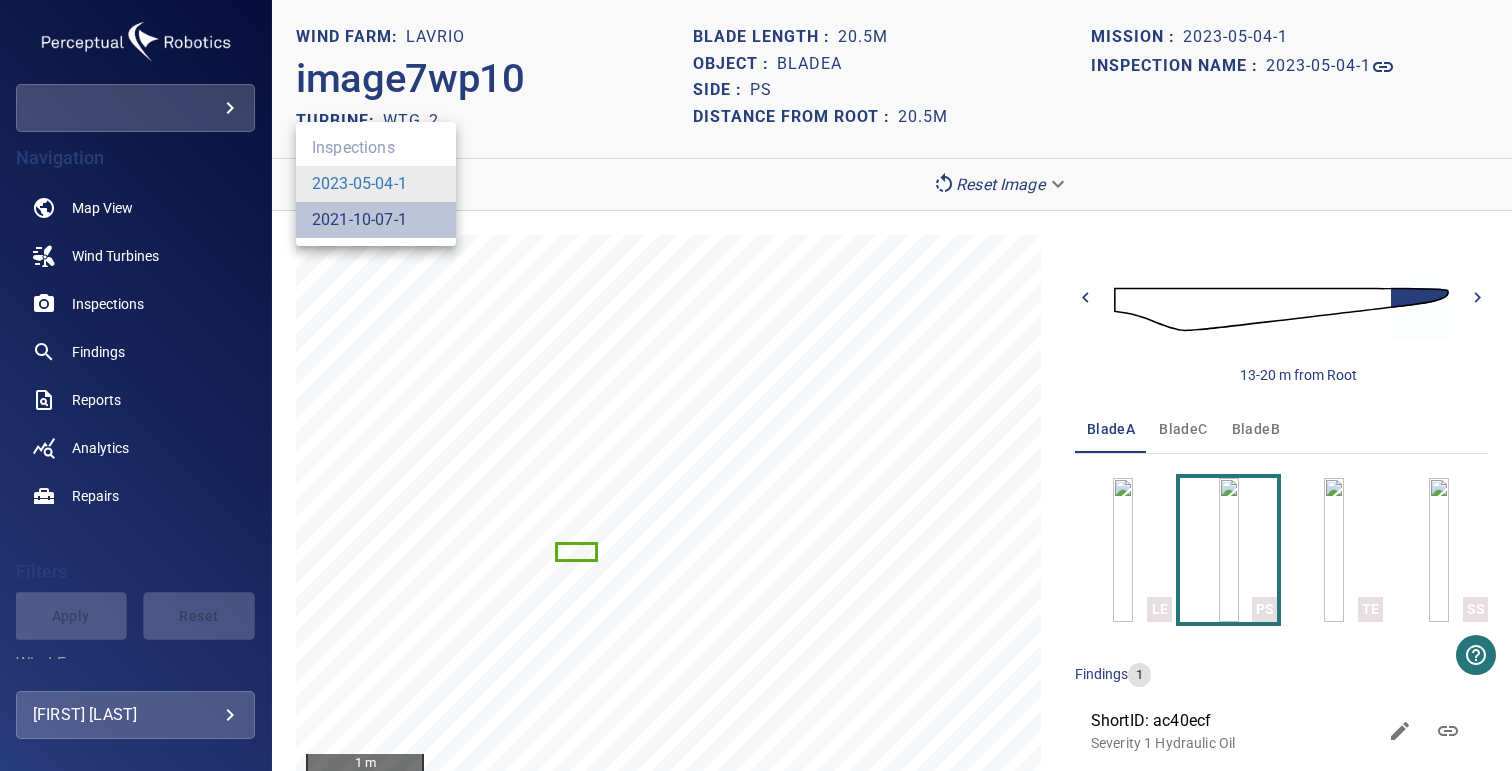 click on "2021-10-07-1" at bounding box center [359, 220] 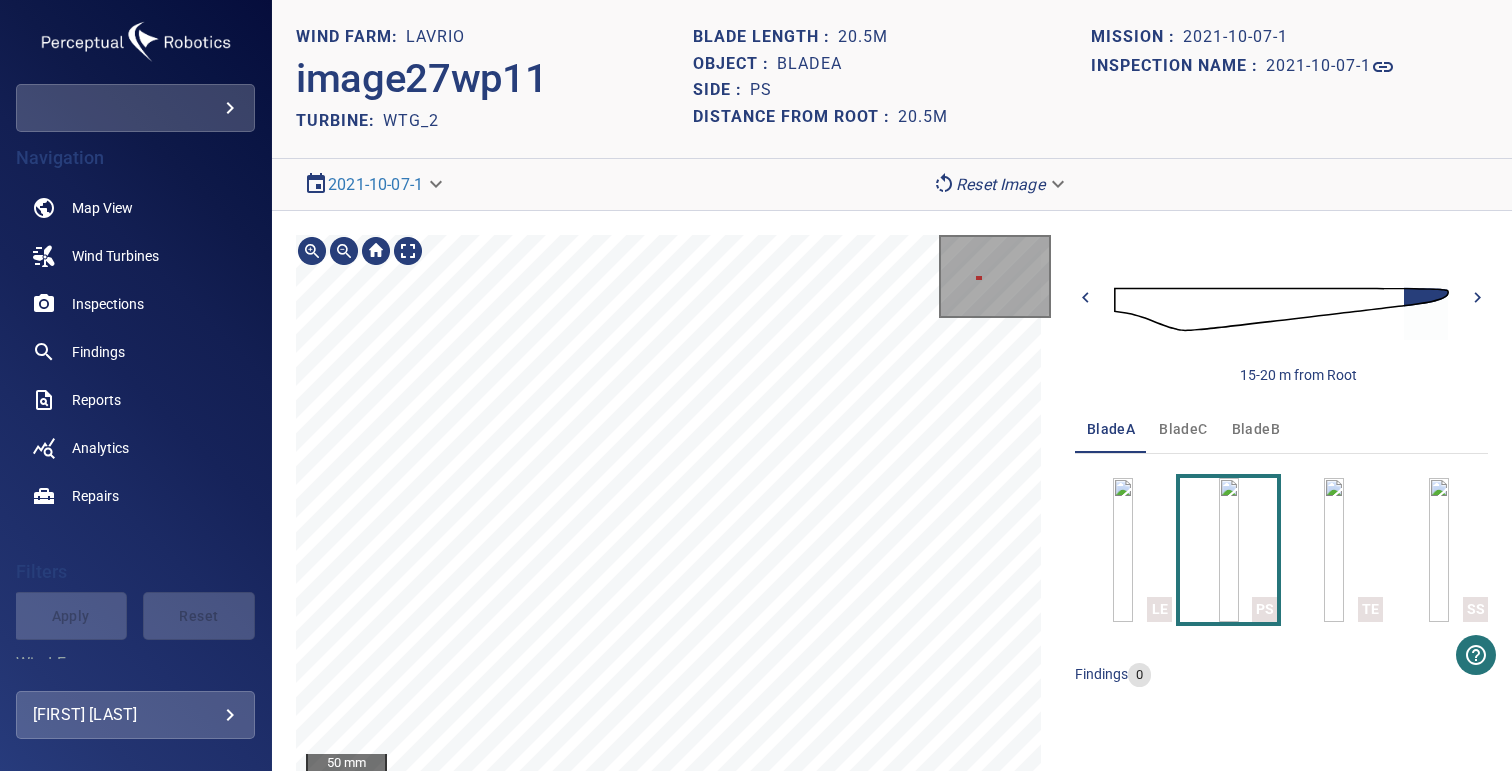 scroll, scrollTop: 14, scrollLeft: 0, axis: vertical 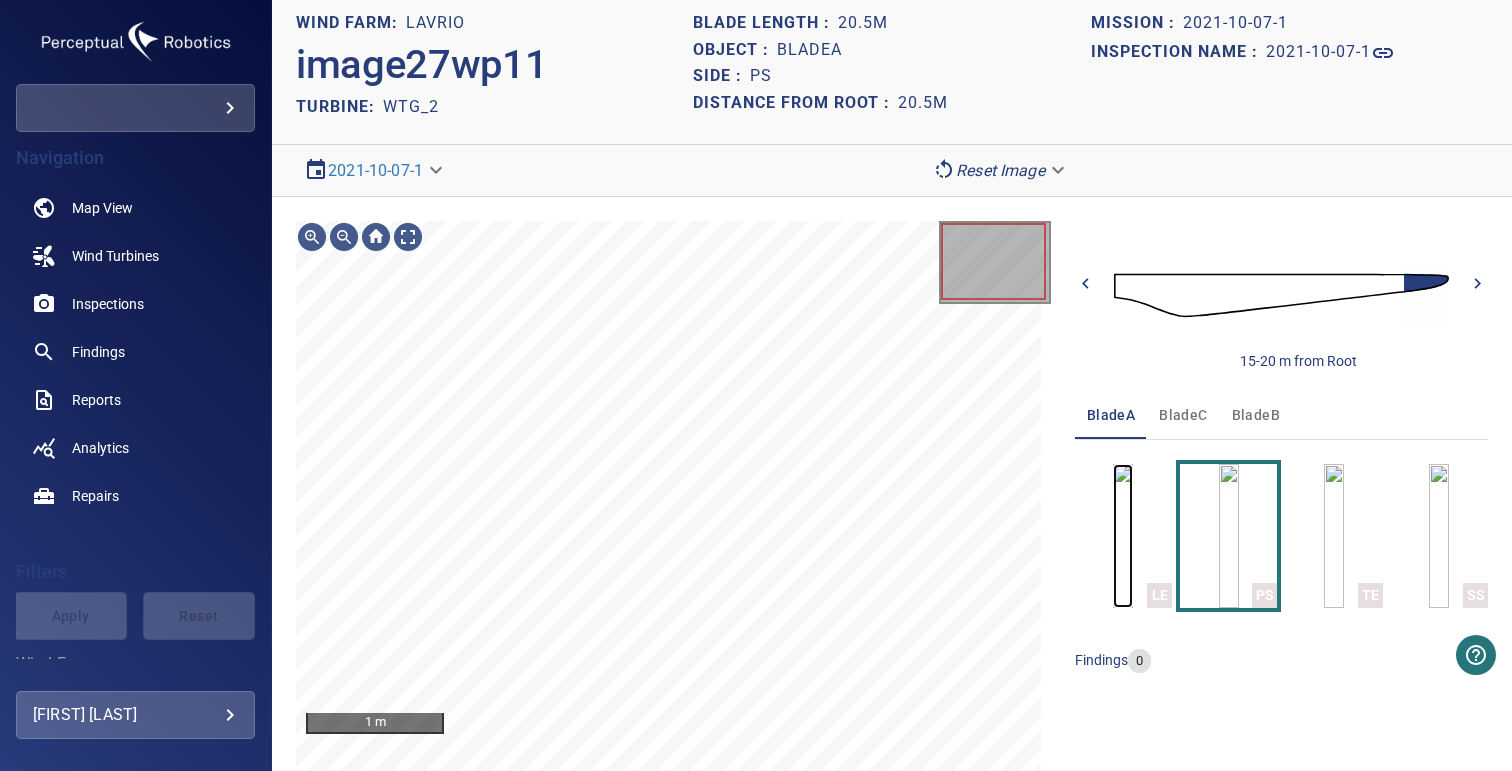 click at bounding box center [1123, 536] 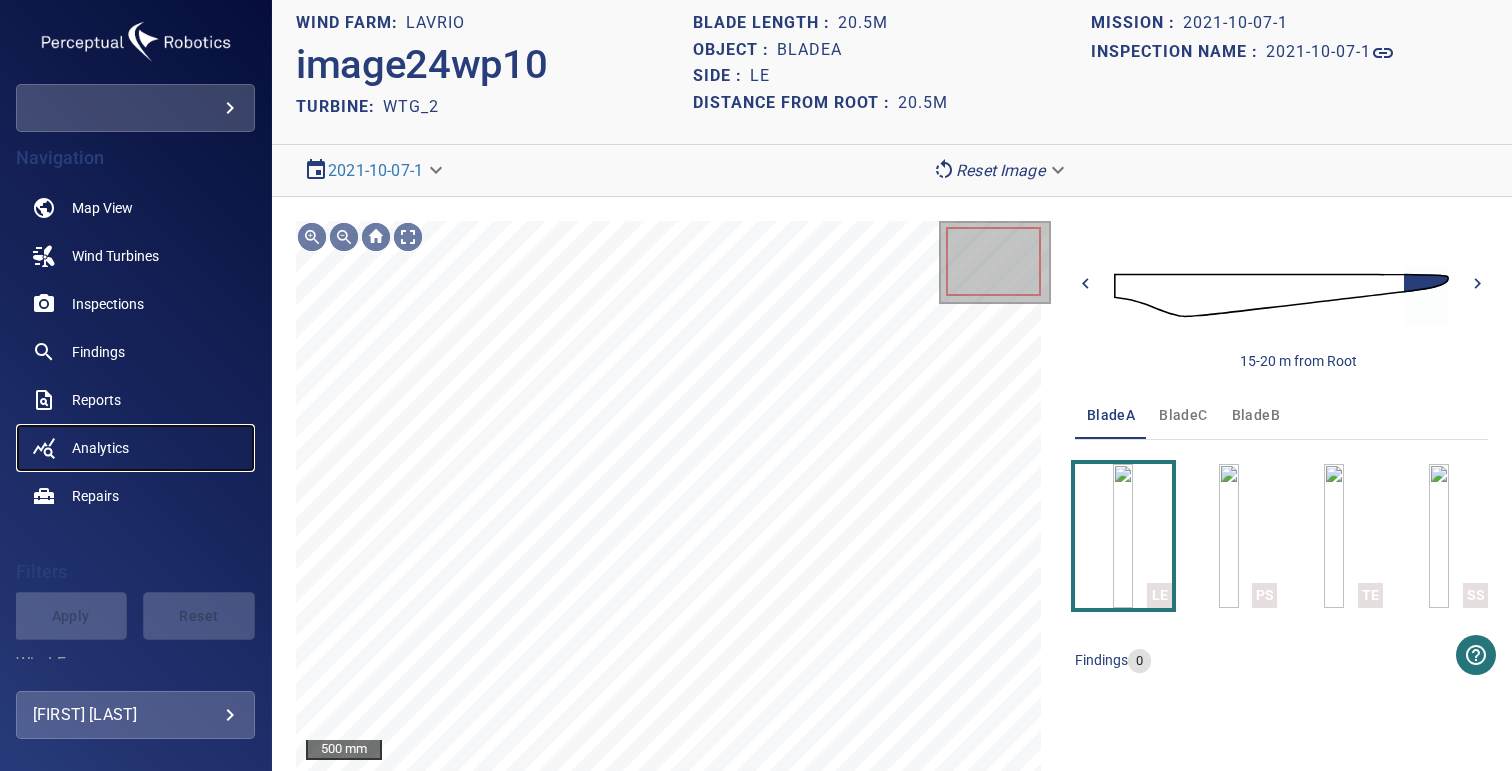 click on "Analytics" at bounding box center (100, 448) 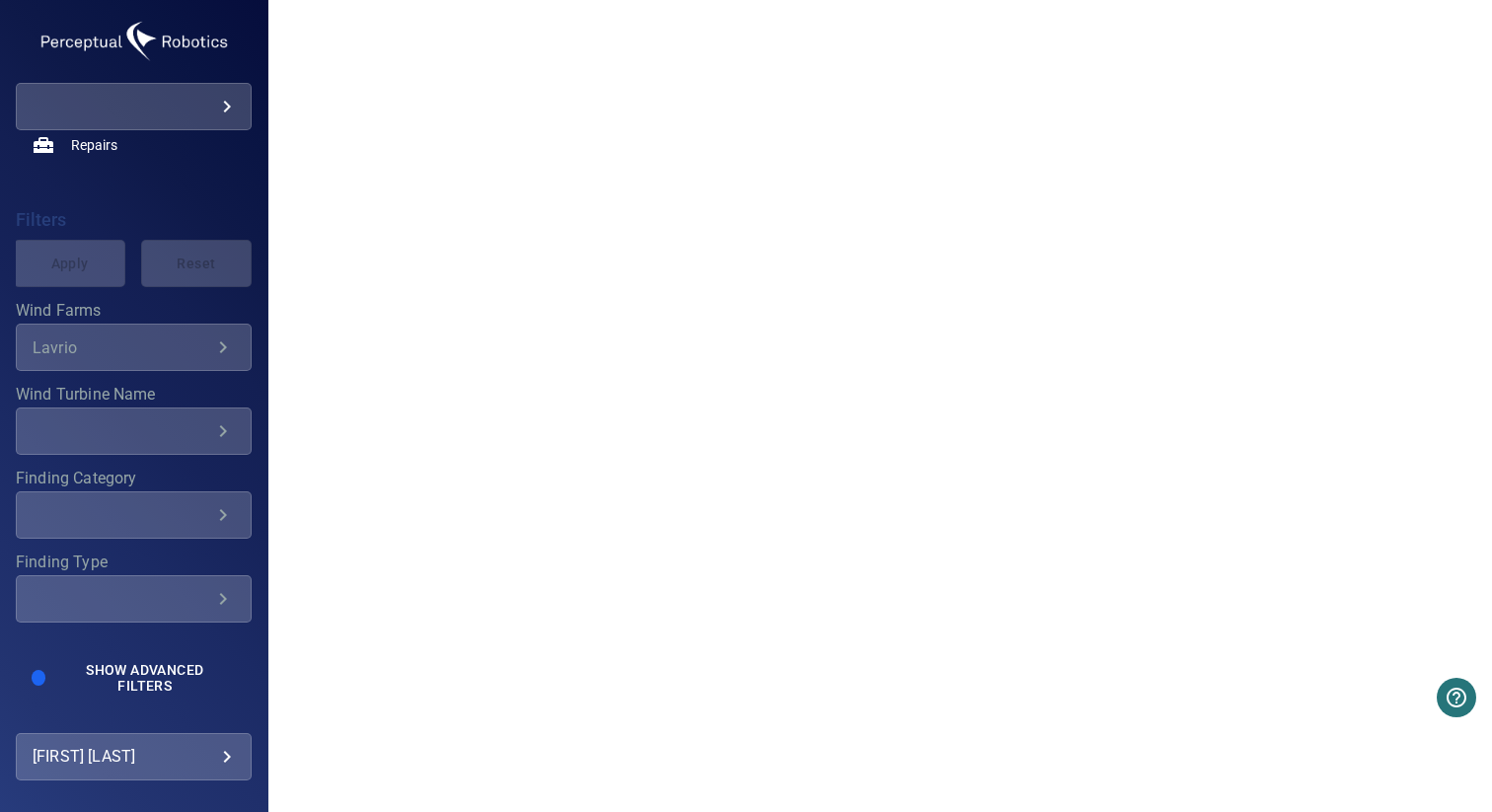 scroll, scrollTop: 345, scrollLeft: 0, axis: vertical 